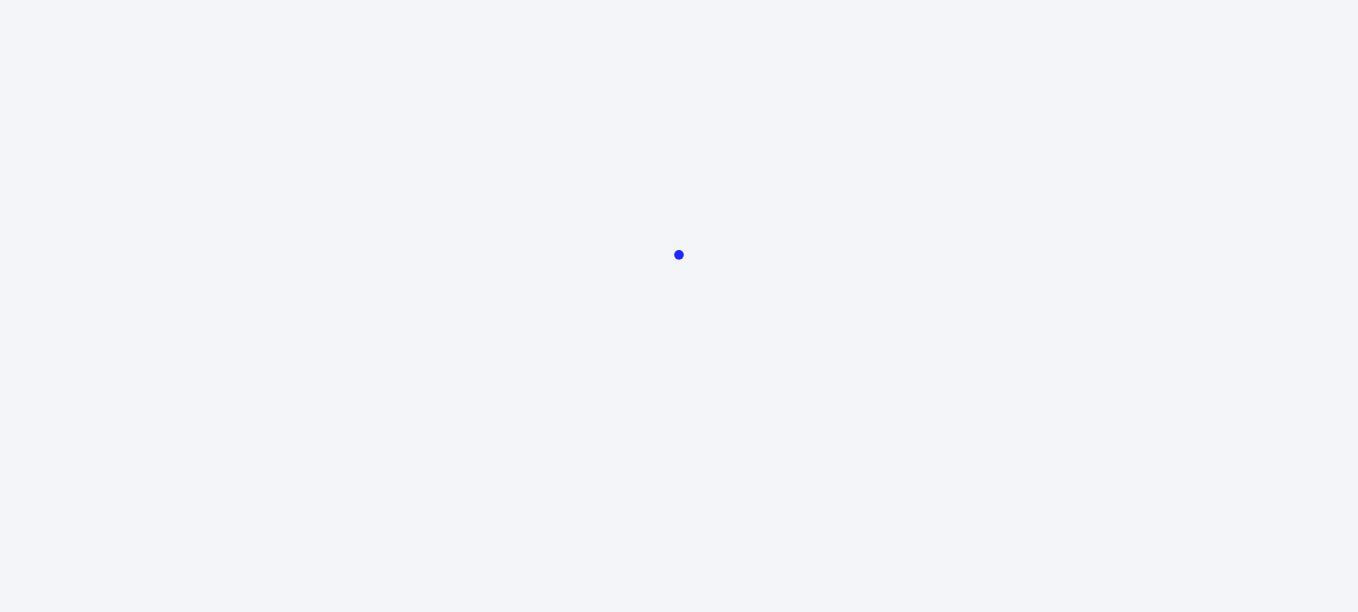 scroll, scrollTop: 0, scrollLeft: 0, axis: both 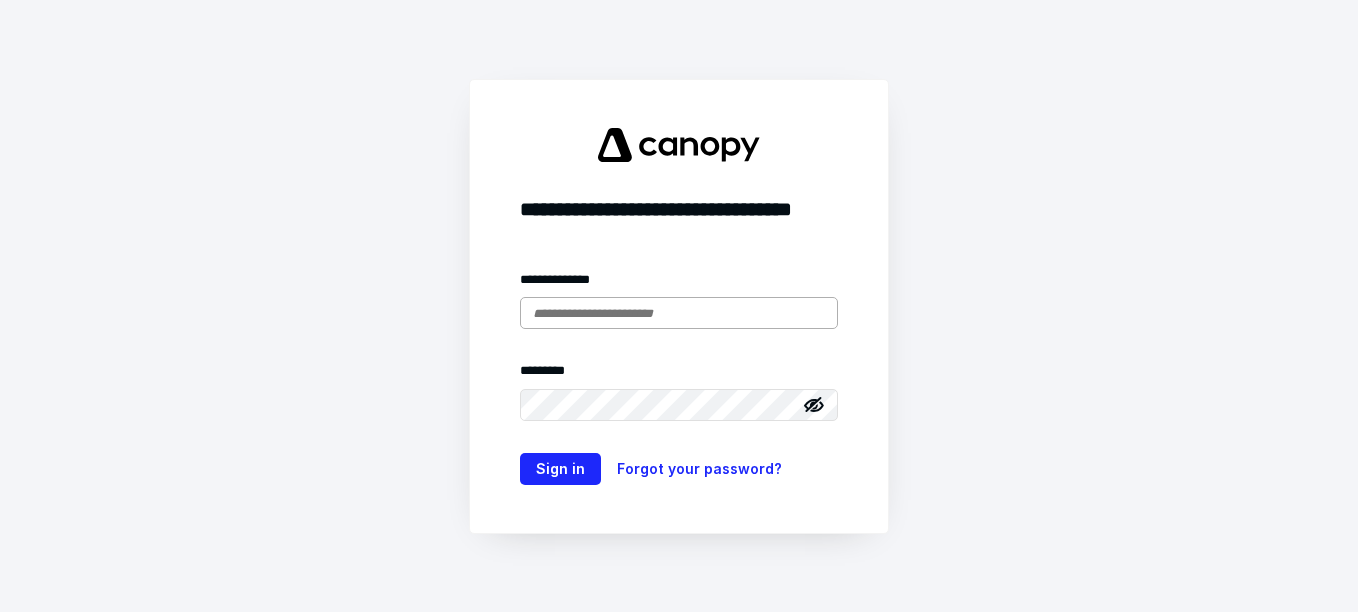 click at bounding box center (679, 313) 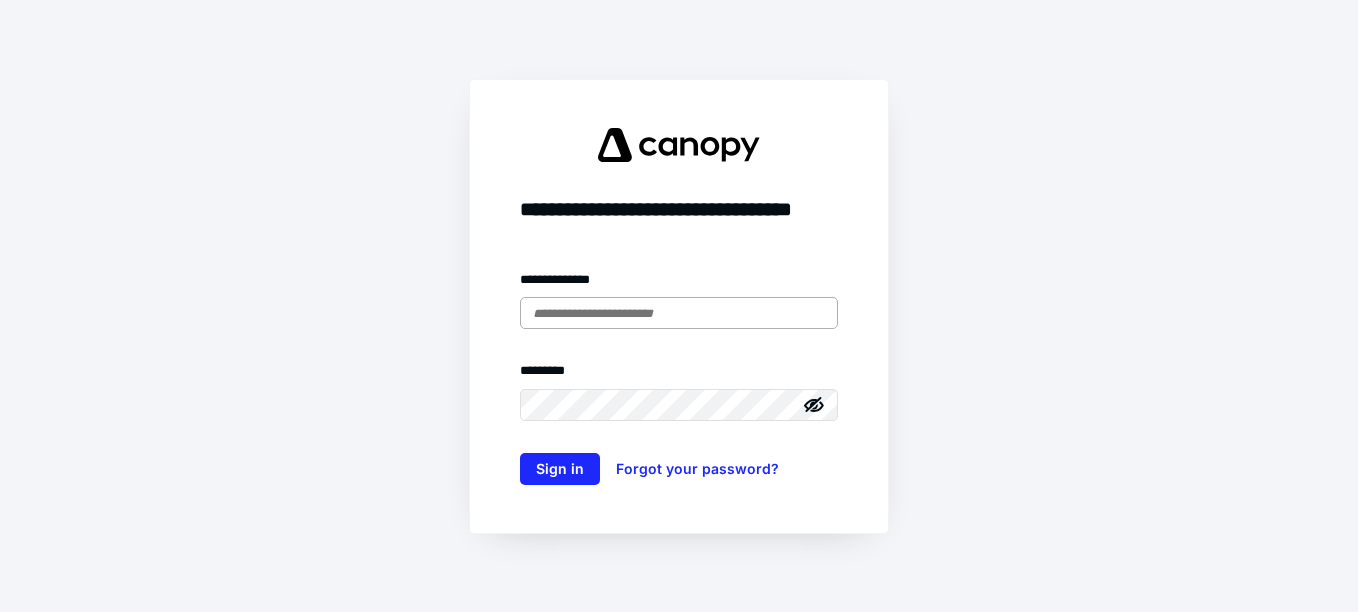 scroll, scrollTop: 0, scrollLeft: 0, axis: both 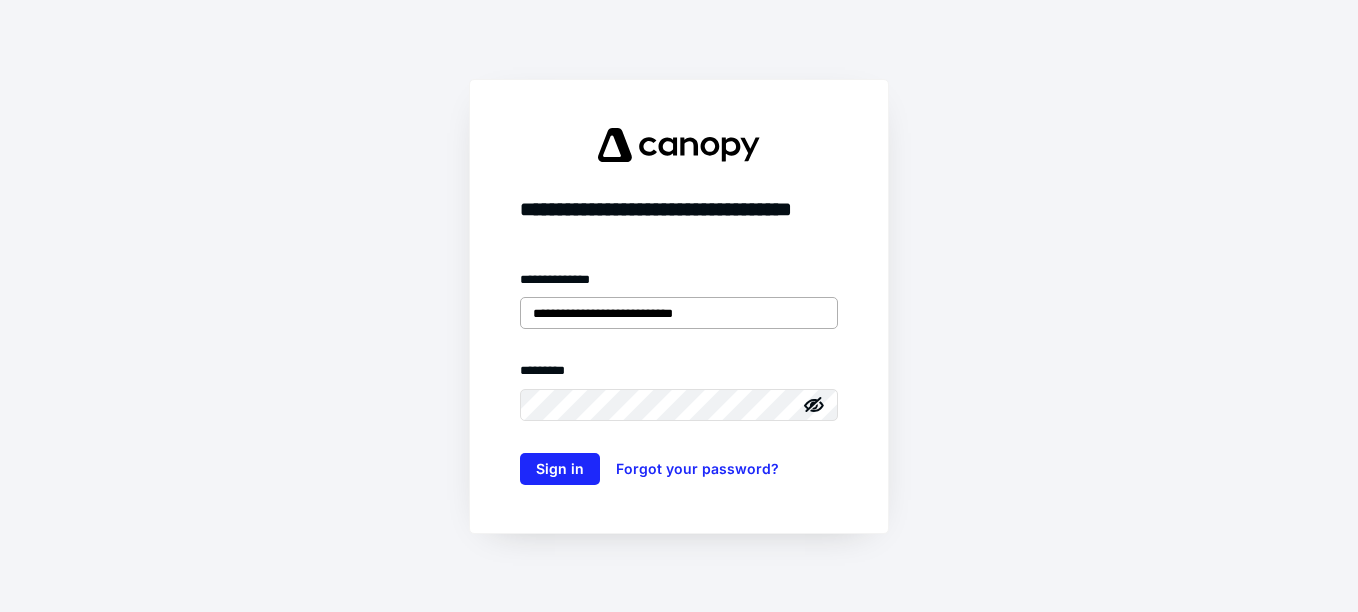 type on "**********" 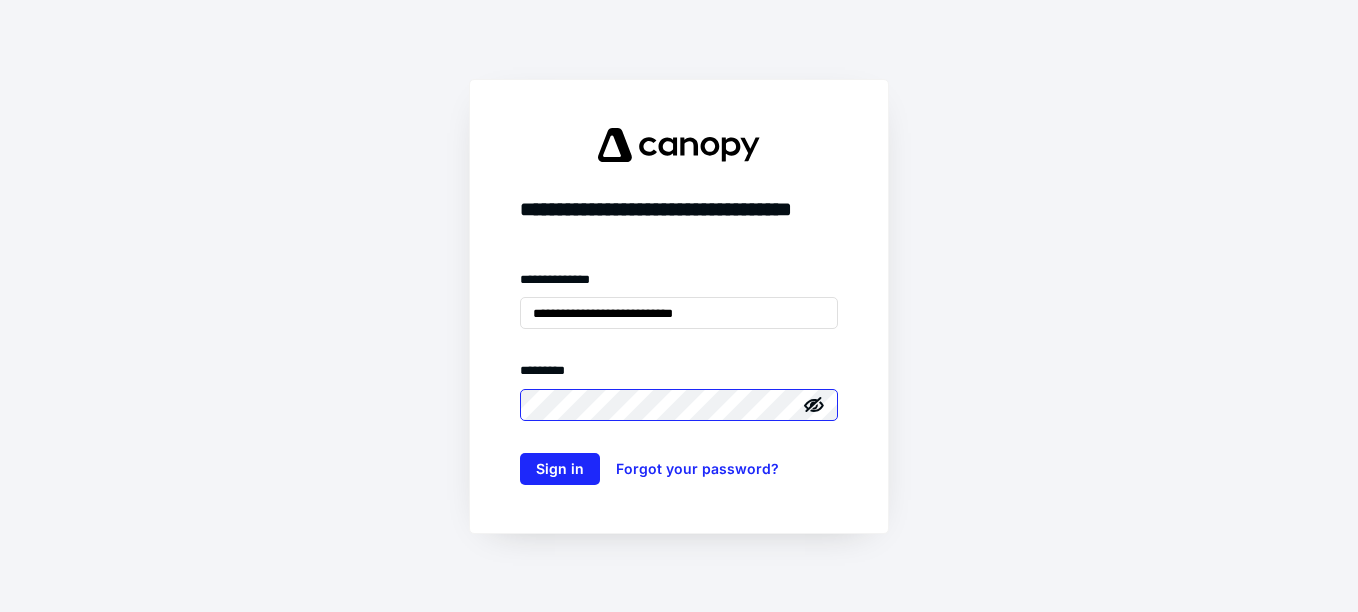 click on "Sign in" at bounding box center [560, 469] 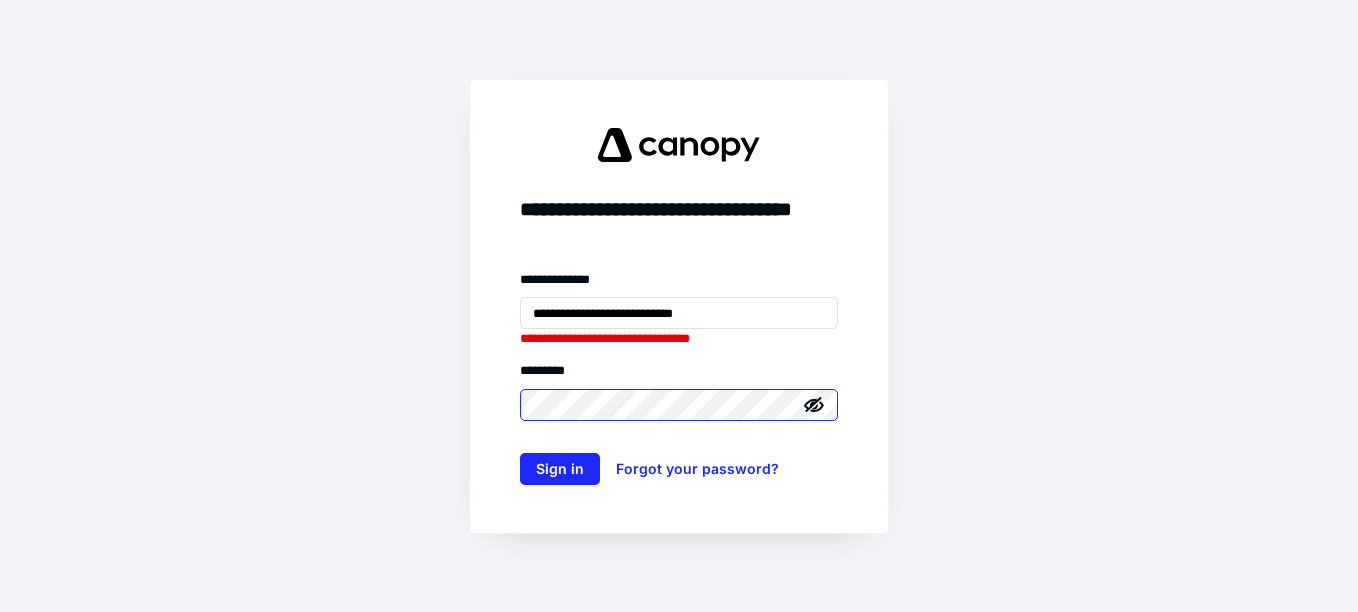 click on "Sign in" at bounding box center [560, 469] 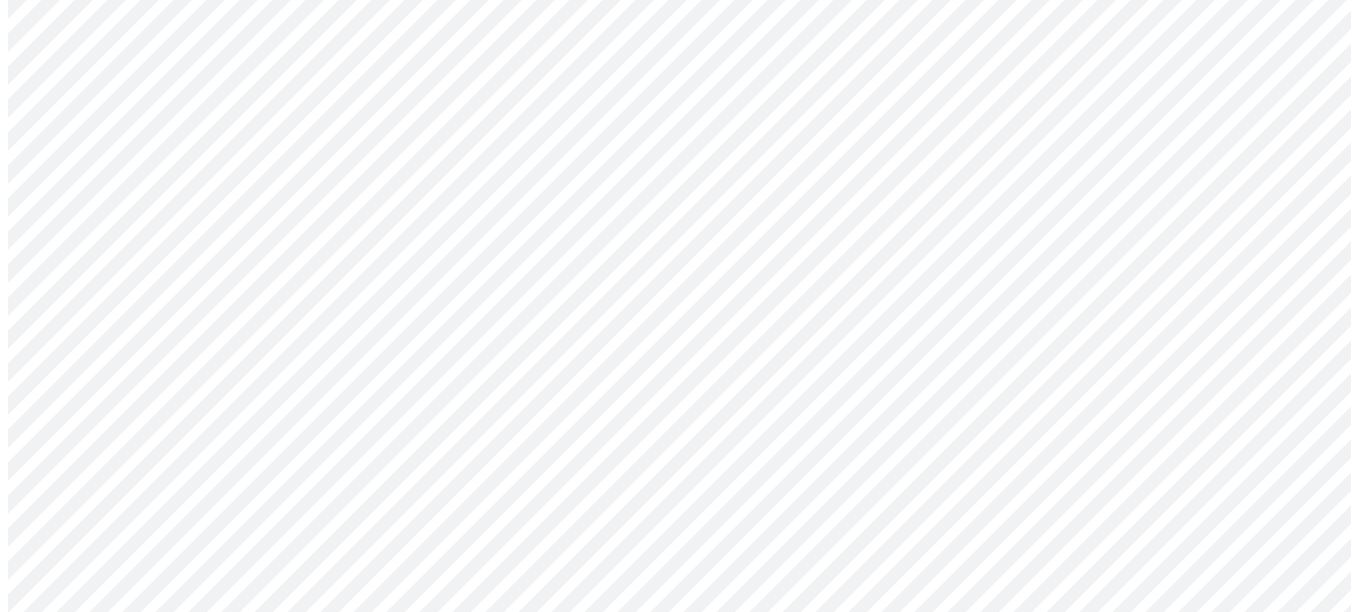 scroll, scrollTop: 0, scrollLeft: 0, axis: both 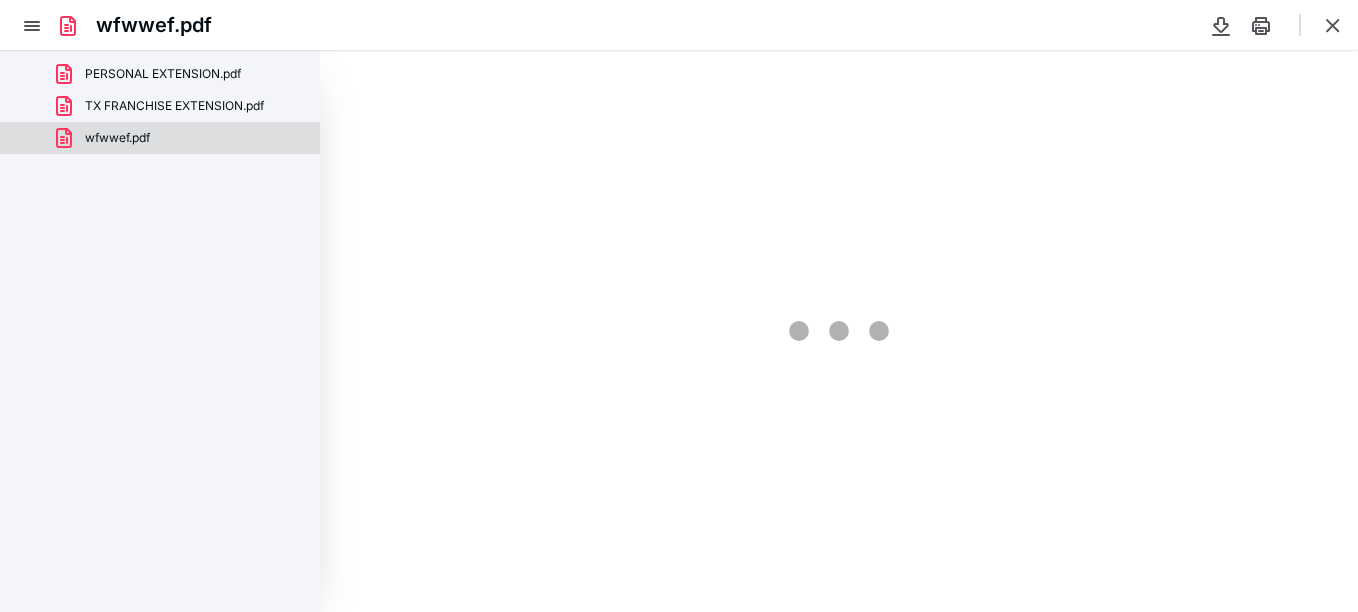 type on "66" 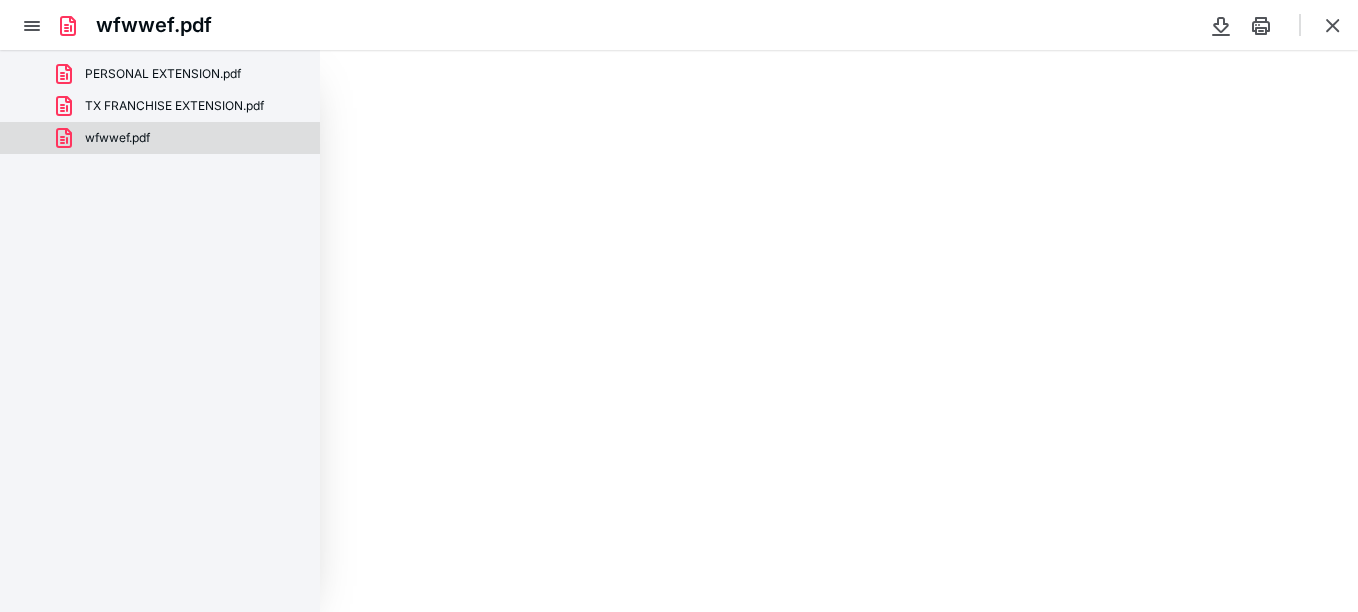 scroll, scrollTop: 39, scrollLeft: 0, axis: vertical 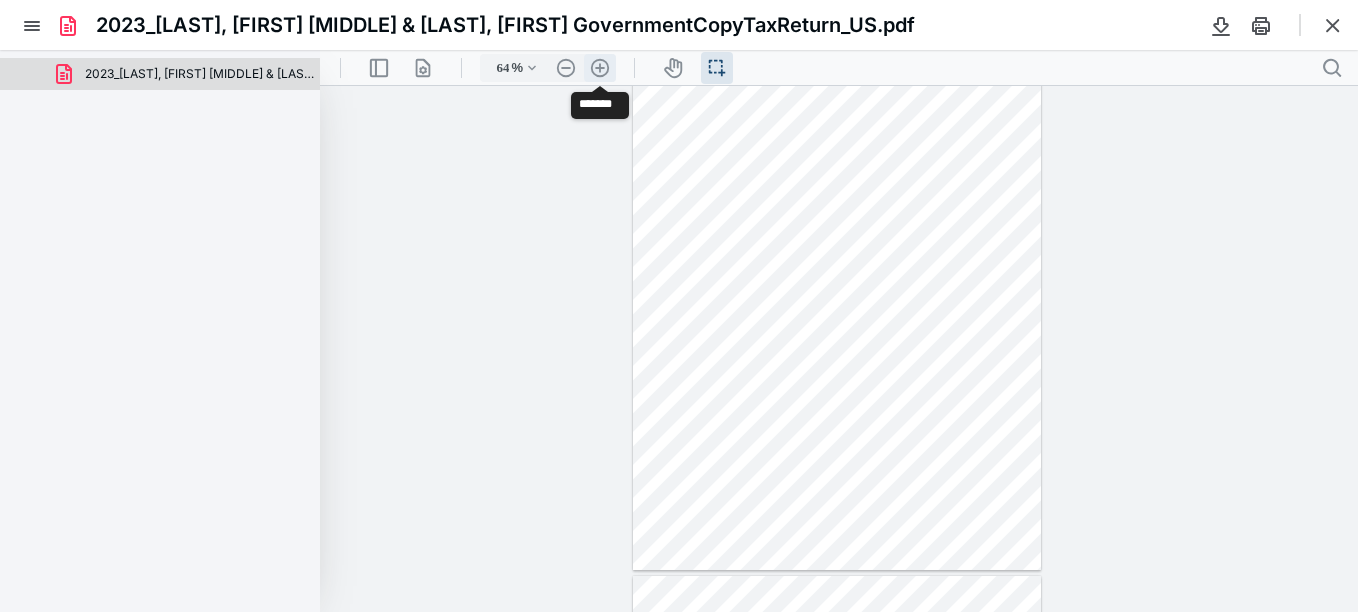 click on ".cls-1{fill:#abb0c4;} icon - header - zoom - in - line" at bounding box center [600, 68] 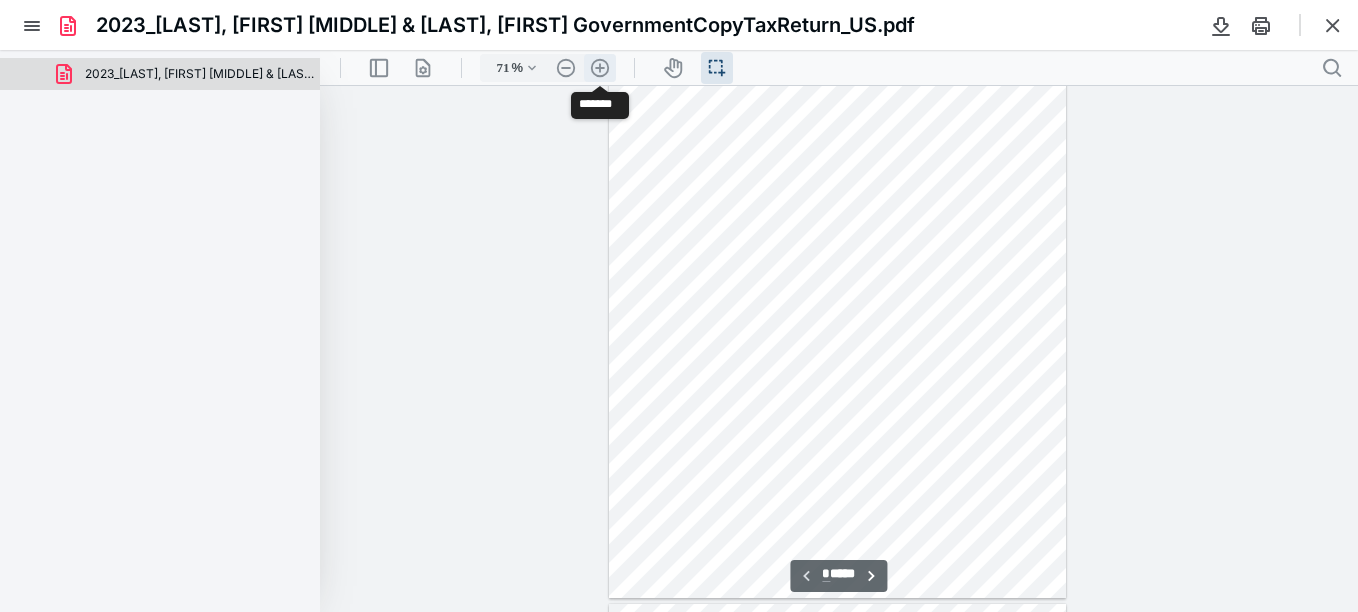 click on ".cls-1{fill:#abb0c4;} icon - header - zoom - in - line" at bounding box center (600, 68) 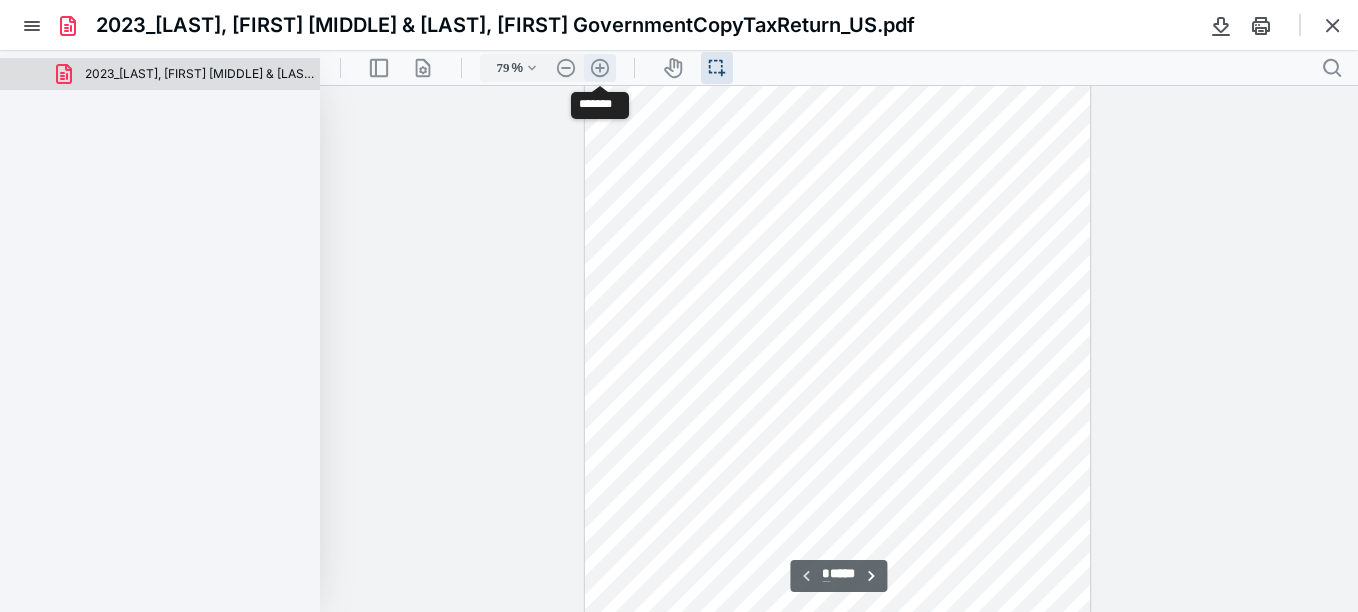 click on ".cls-1{fill:#abb0c4;} icon - header - zoom - in - line" at bounding box center (600, 68) 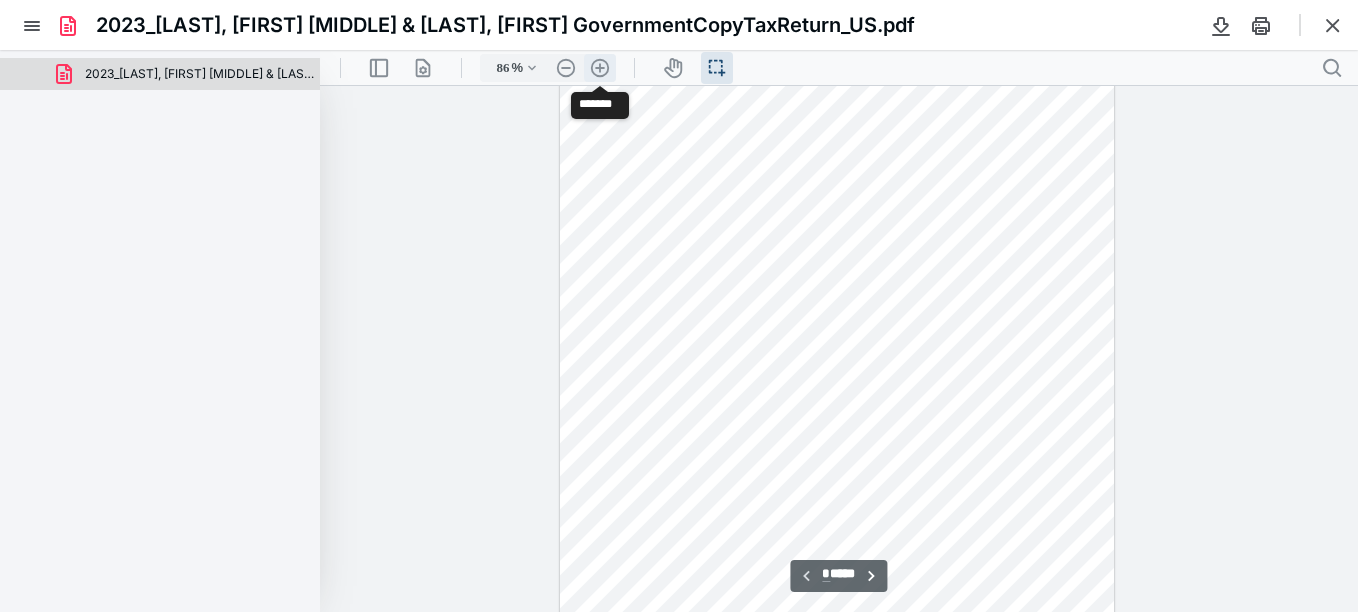click on ".cls-1{fill:#abb0c4;} icon - header - zoom - in - line" at bounding box center [600, 68] 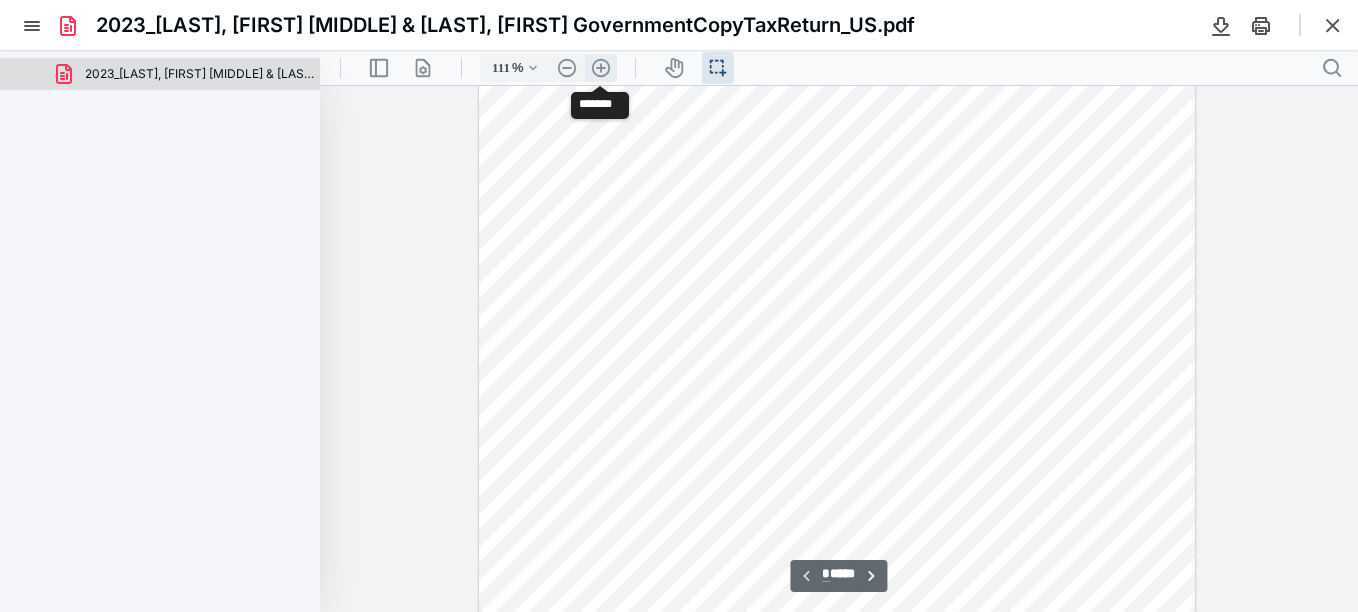 click on ".cls-1{fill:#abb0c4;} icon - header - zoom - in - line" at bounding box center (601, 68) 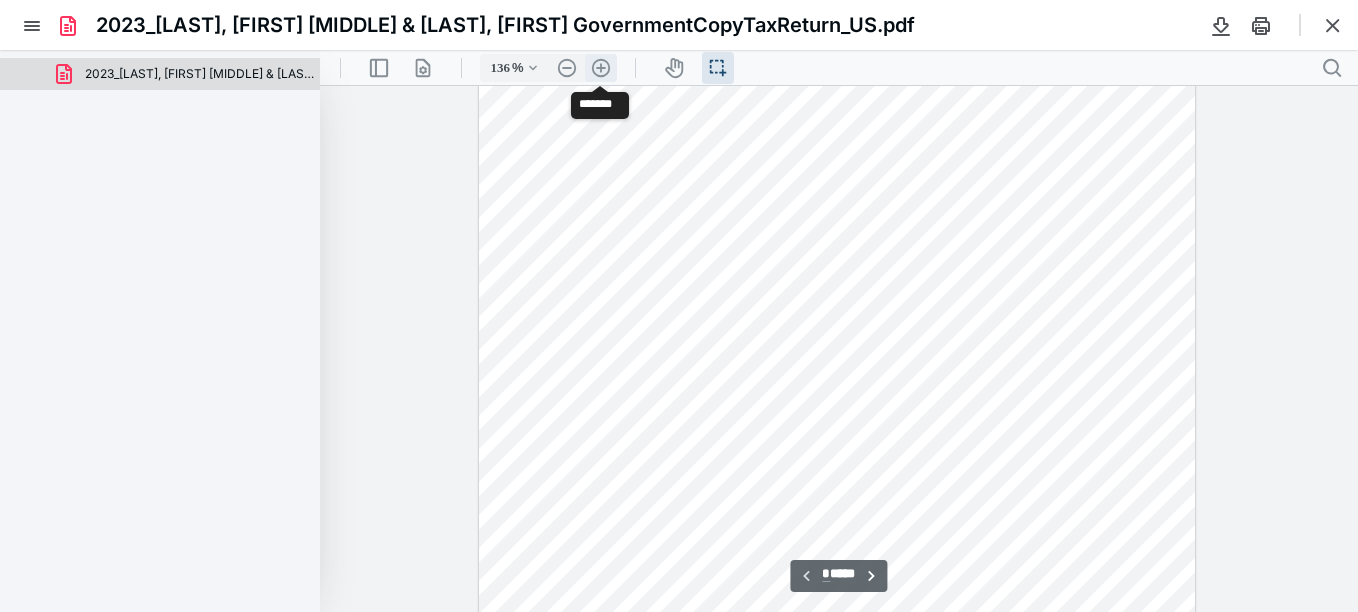 scroll, scrollTop: 367, scrollLeft: 0, axis: vertical 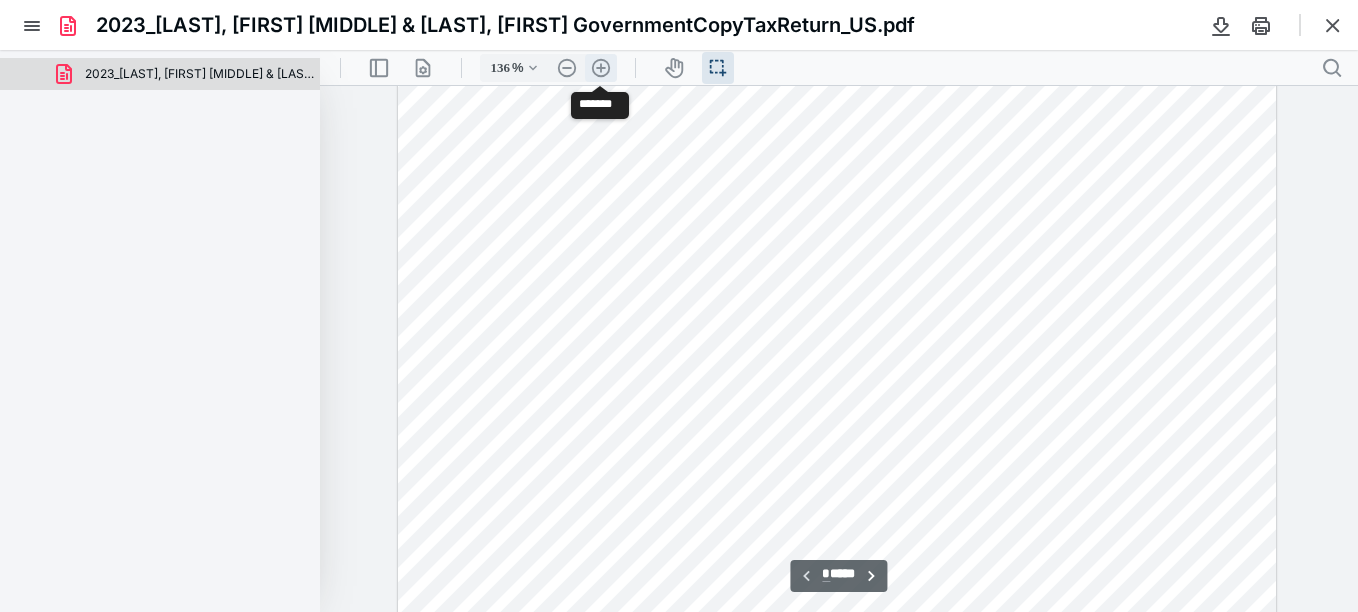 type 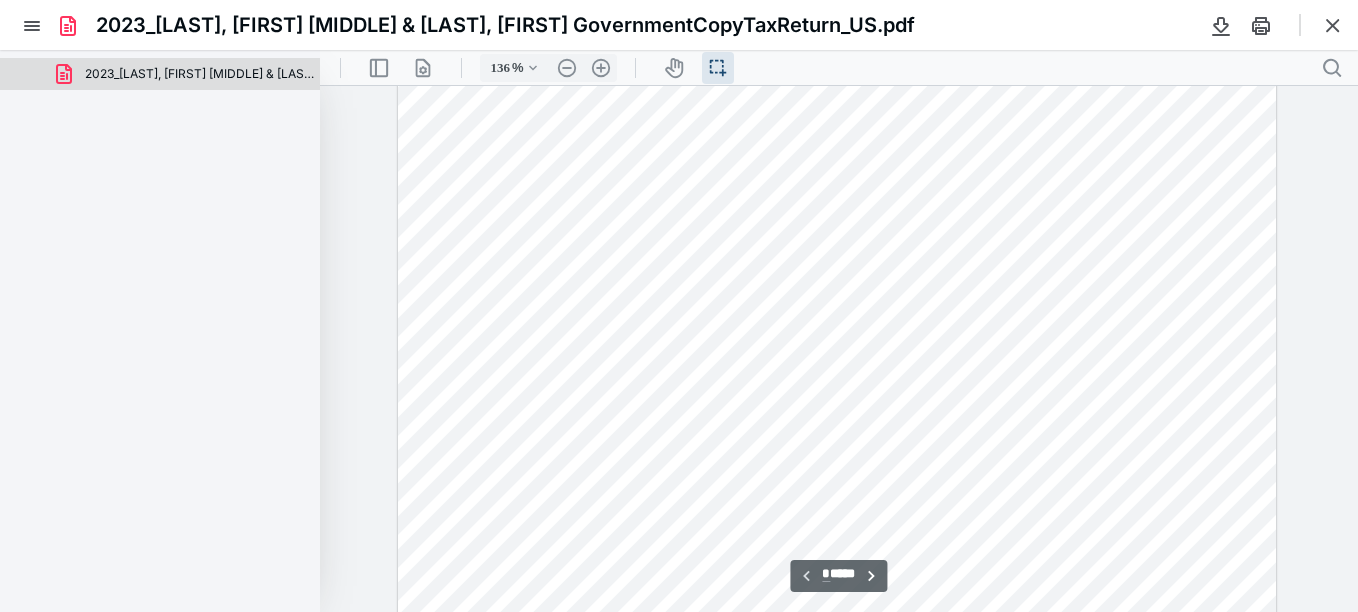 click on "*********" at bounding box center [837, 284] 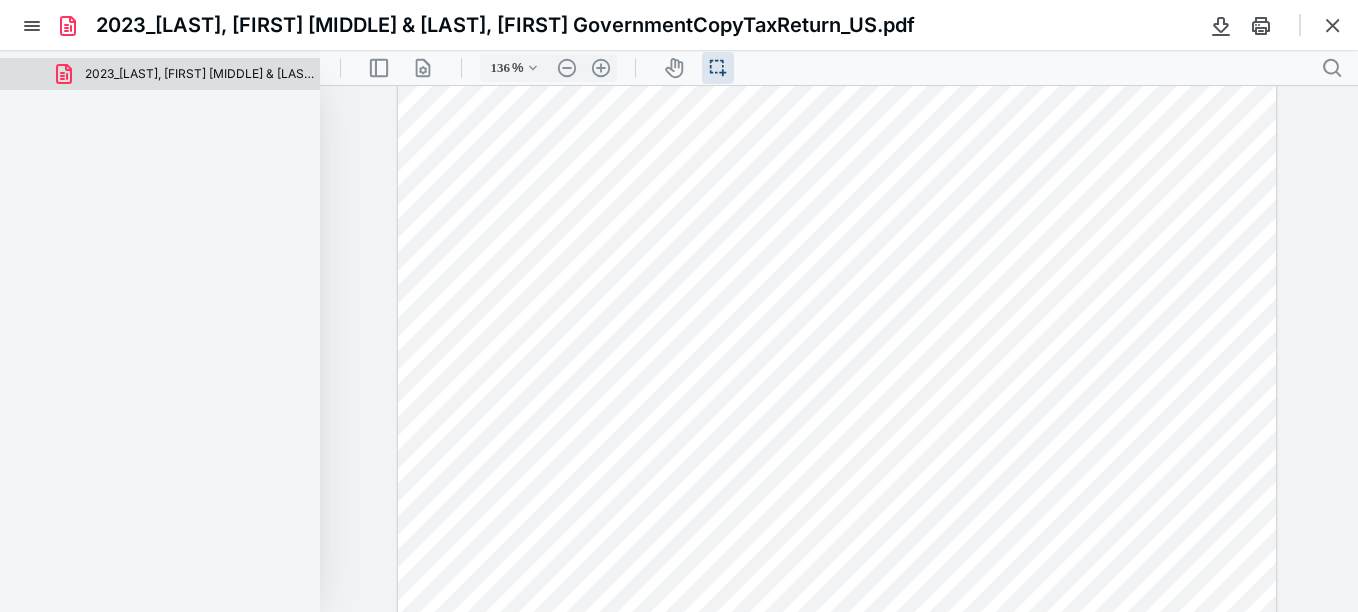 click on "*********" at bounding box center (837, 284) 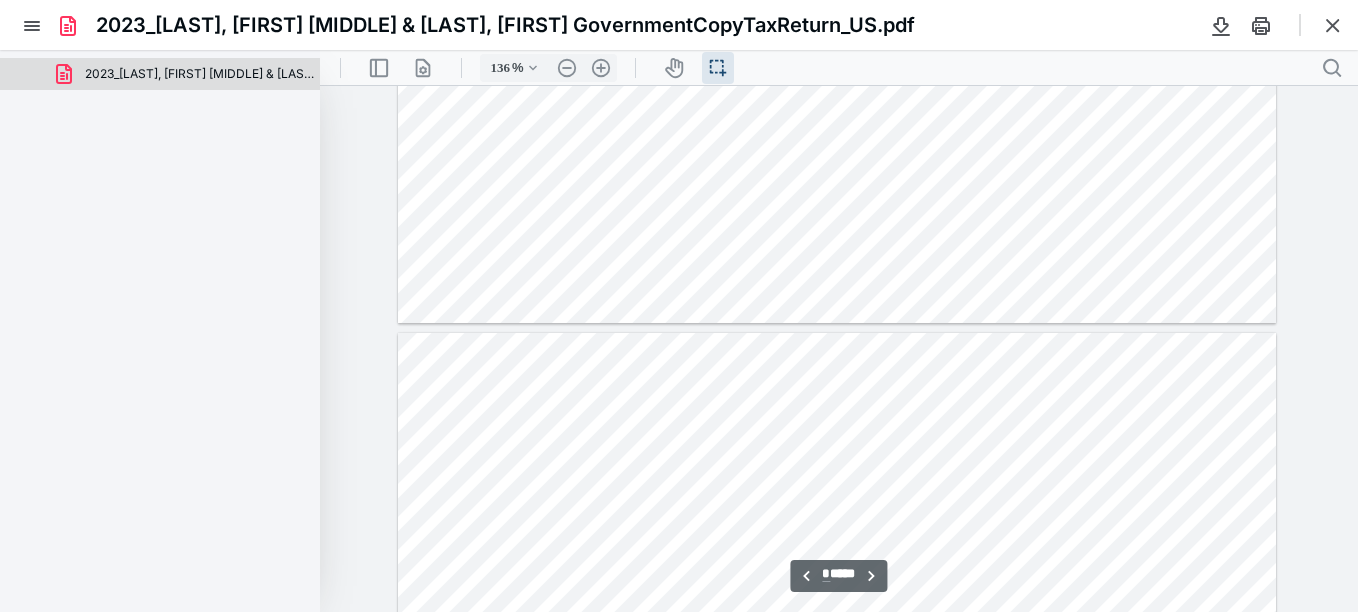 type on "*" 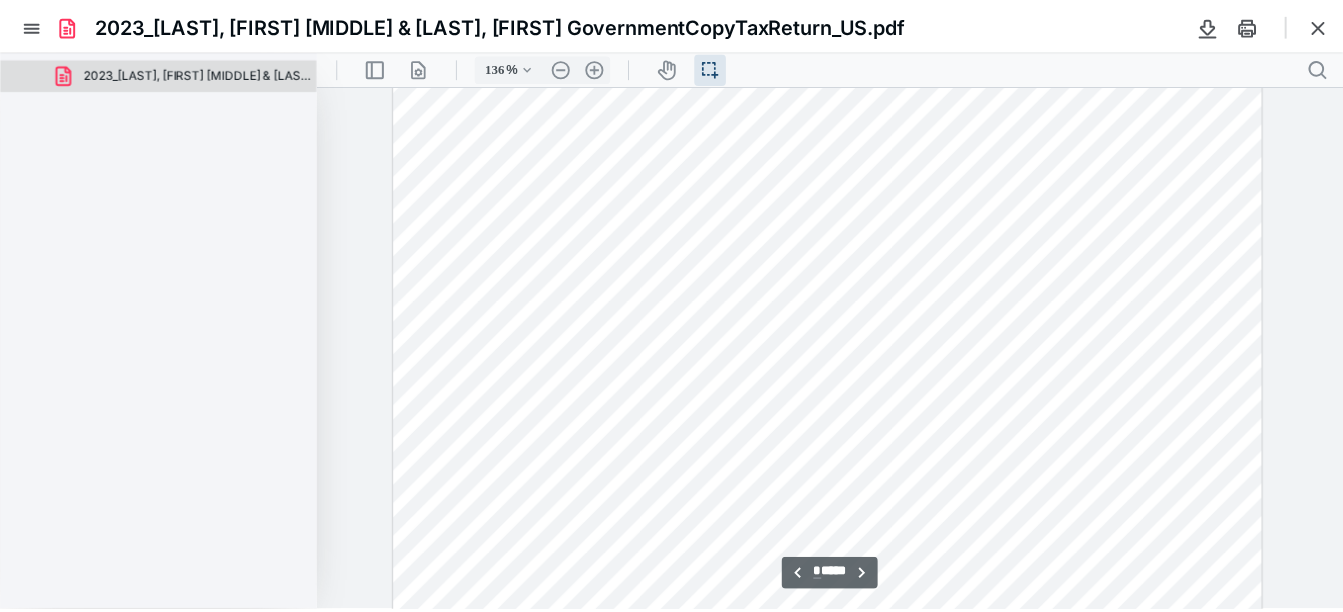 scroll, scrollTop: 8207, scrollLeft: 0, axis: vertical 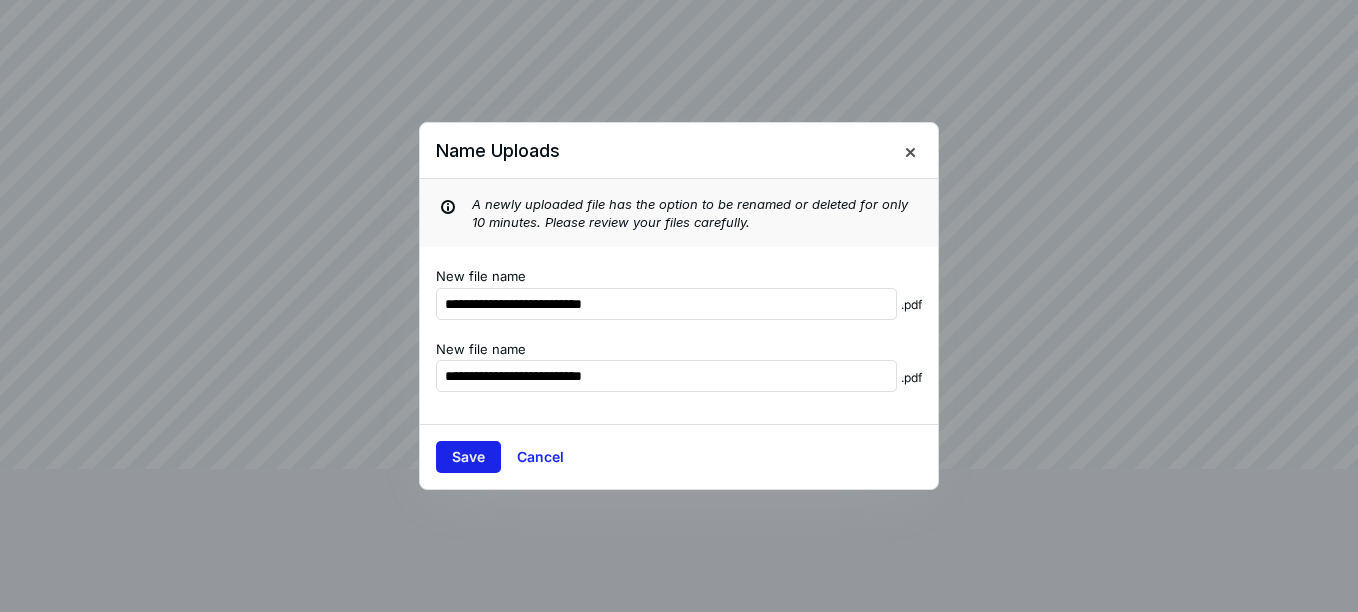 click on "Save" at bounding box center [468, 457] 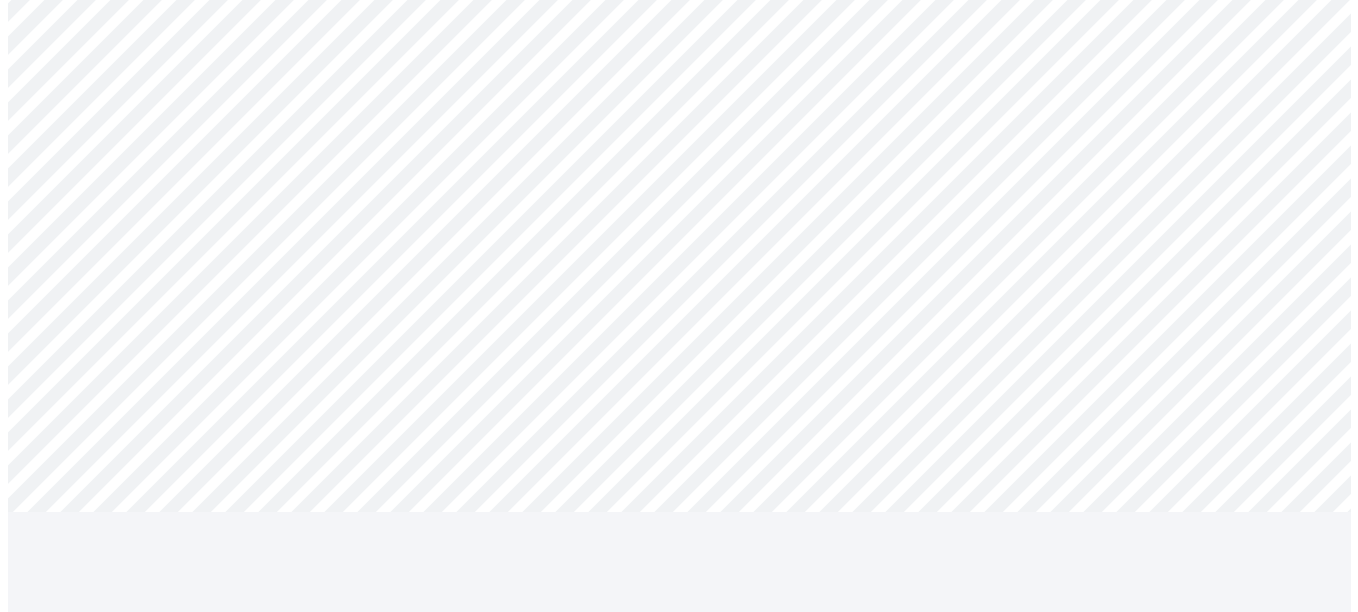 scroll, scrollTop: 0, scrollLeft: 0, axis: both 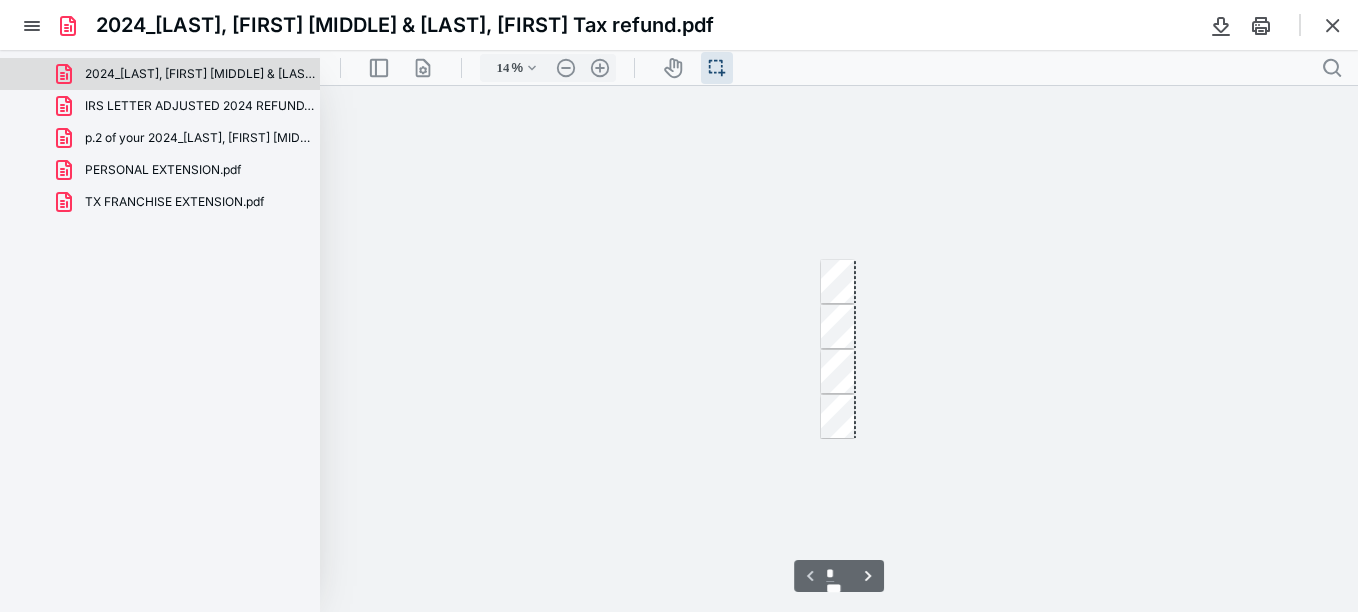 type on "21" 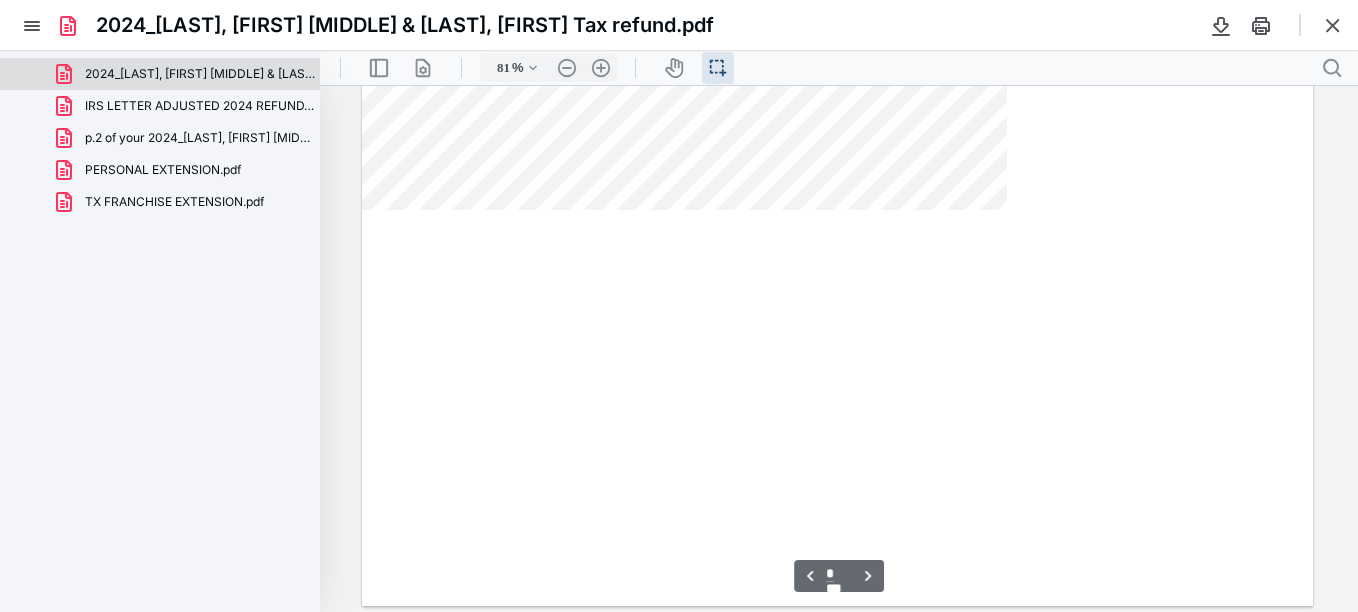 scroll, scrollTop: 885, scrollLeft: 0, axis: vertical 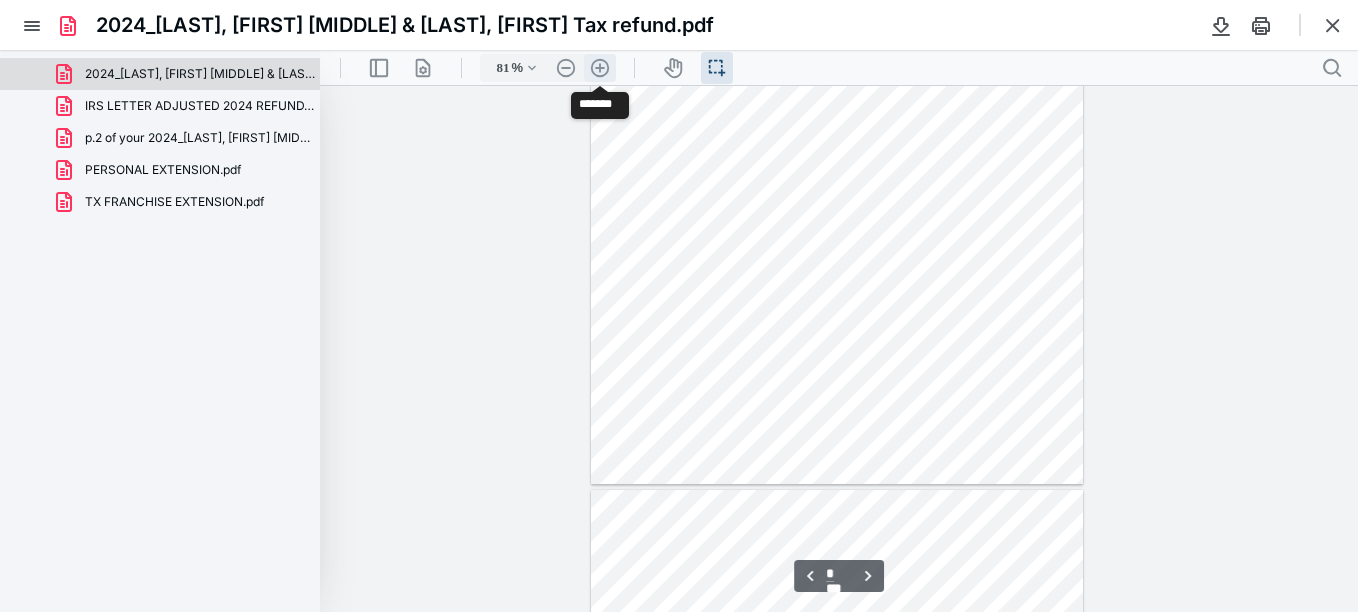 click on ".cls-1{fill:#abb0c4;} icon - header - zoom - in - line" at bounding box center (600, 68) 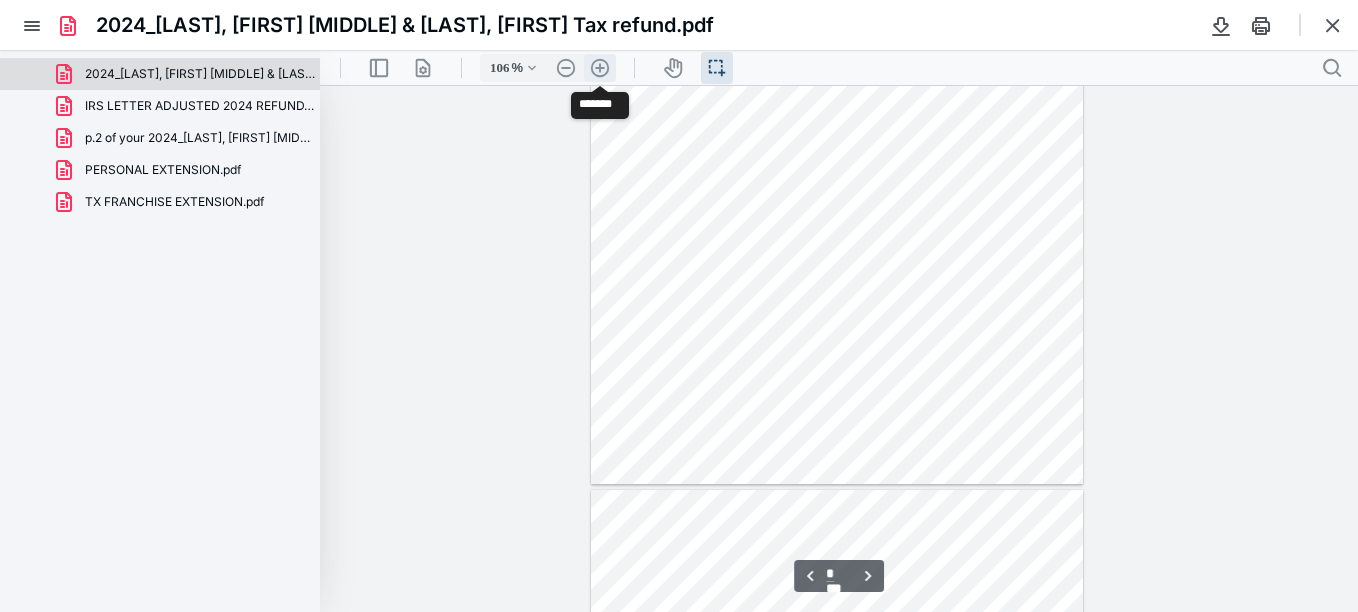 scroll, scrollTop: 1236, scrollLeft: 0, axis: vertical 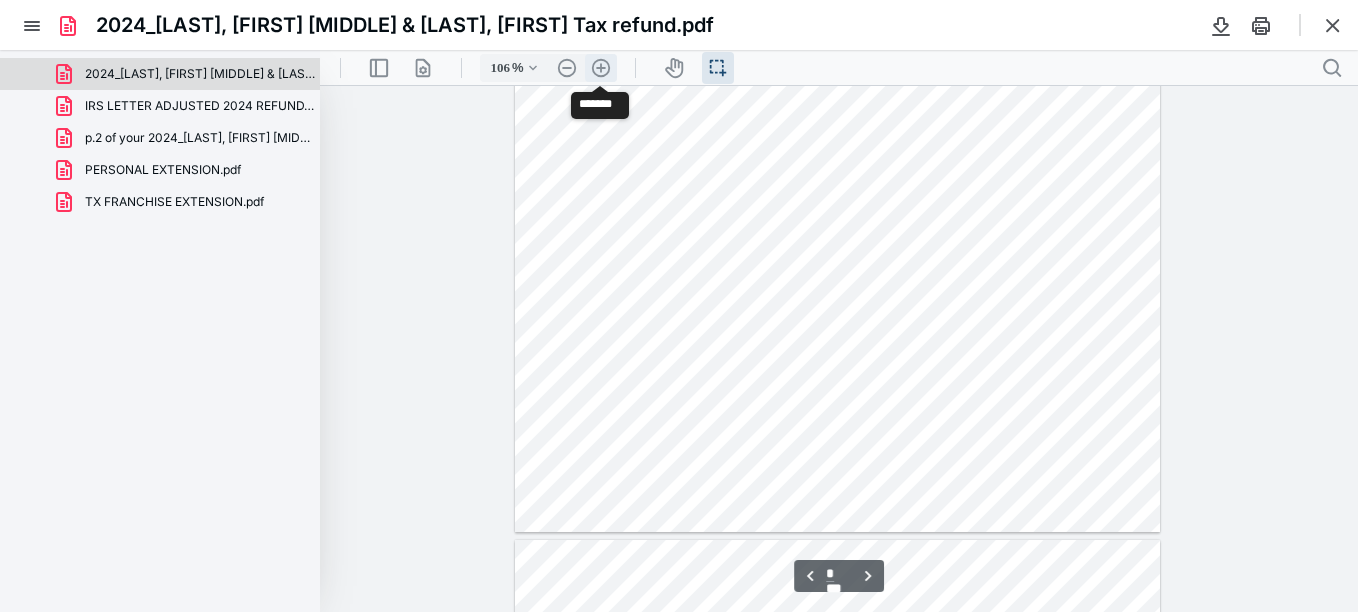 type 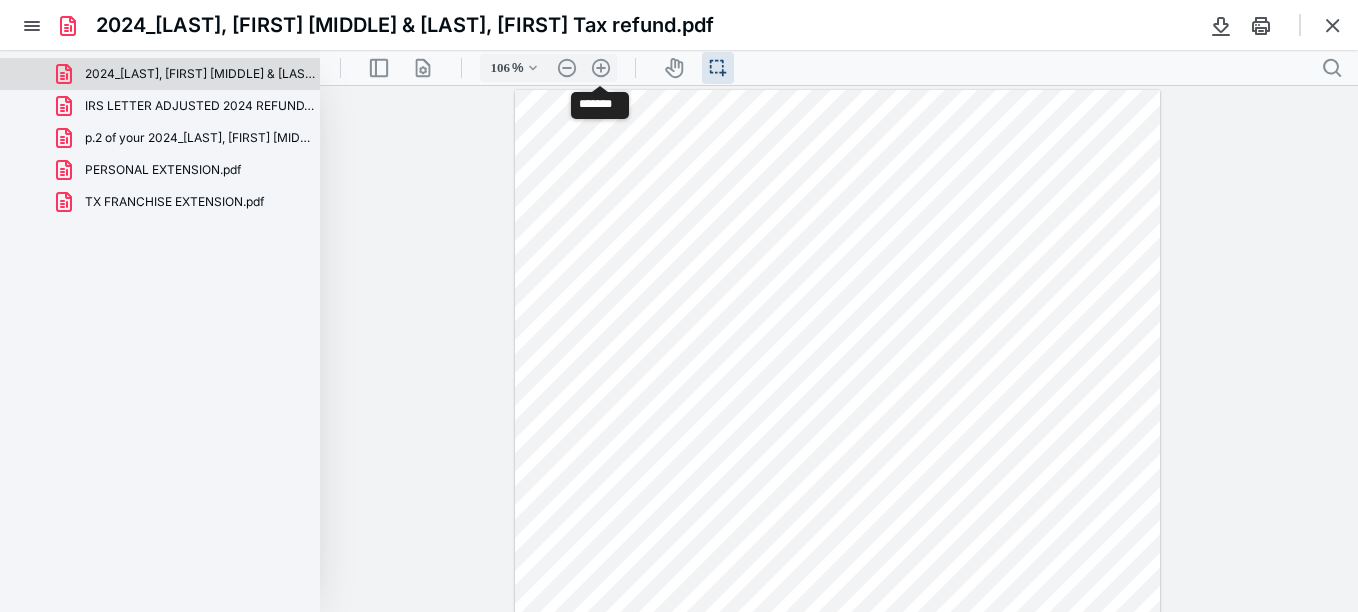 click at bounding box center (839, 349) 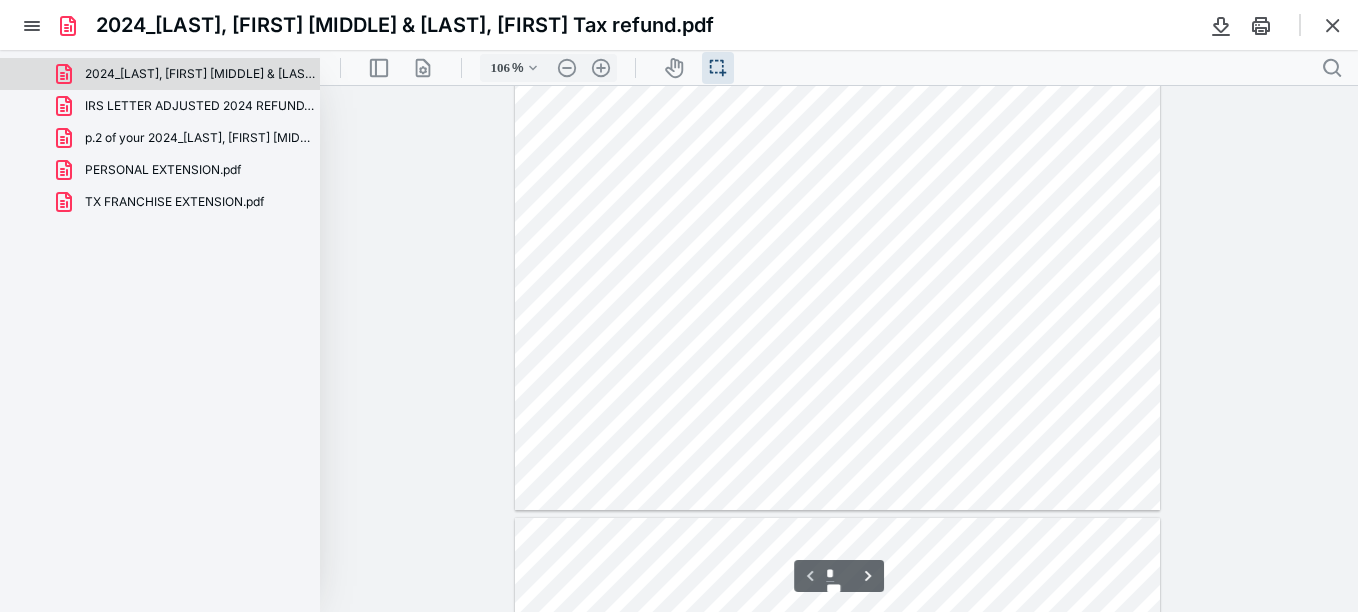 scroll, scrollTop: 419, scrollLeft: 0, axis: vertical 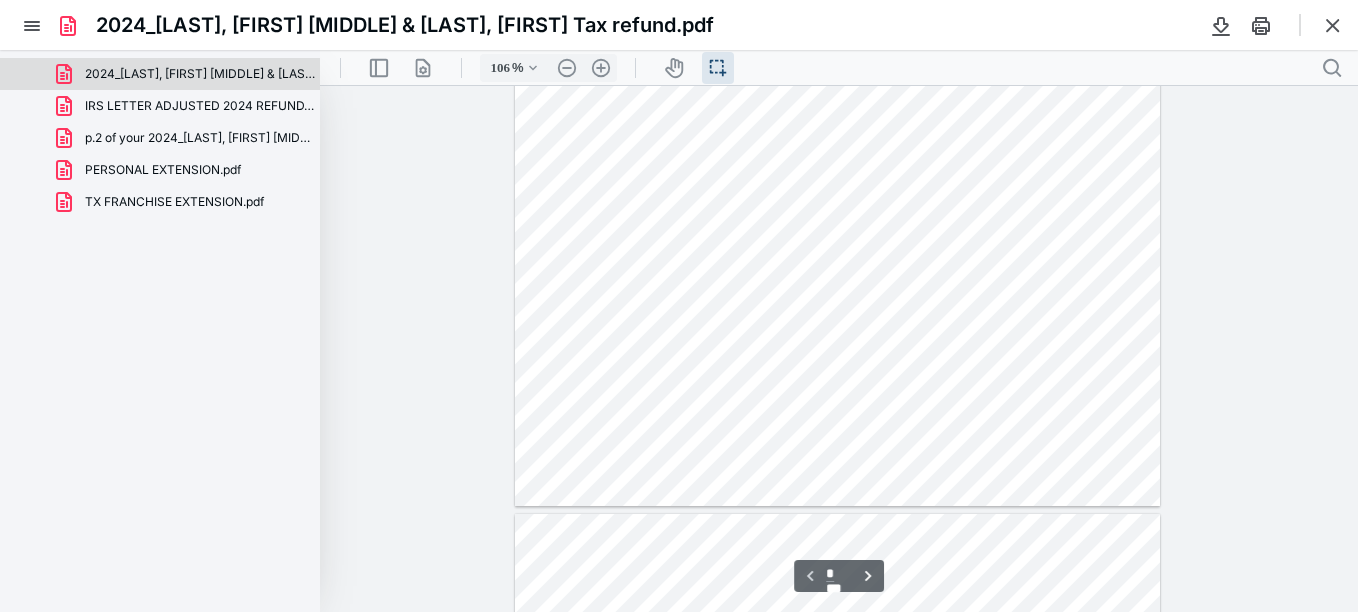 click at bounding box center [839, 349] 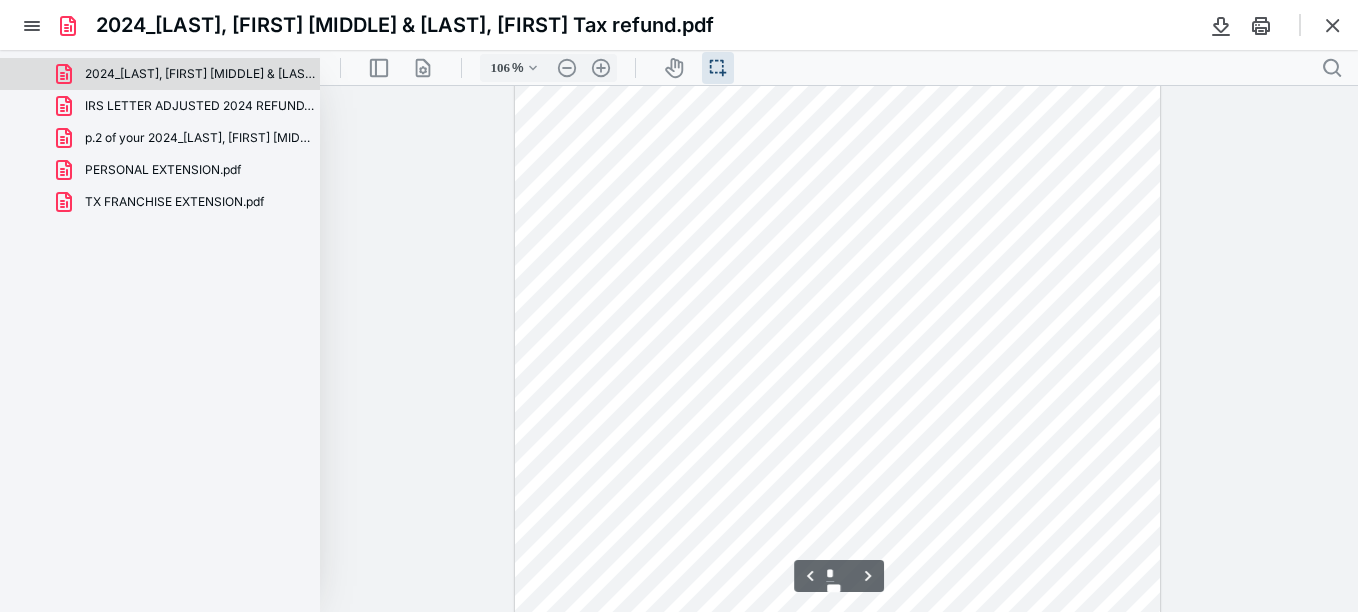 scroll, scrollTop: 853, scrollLeft: 0, axis: vertical 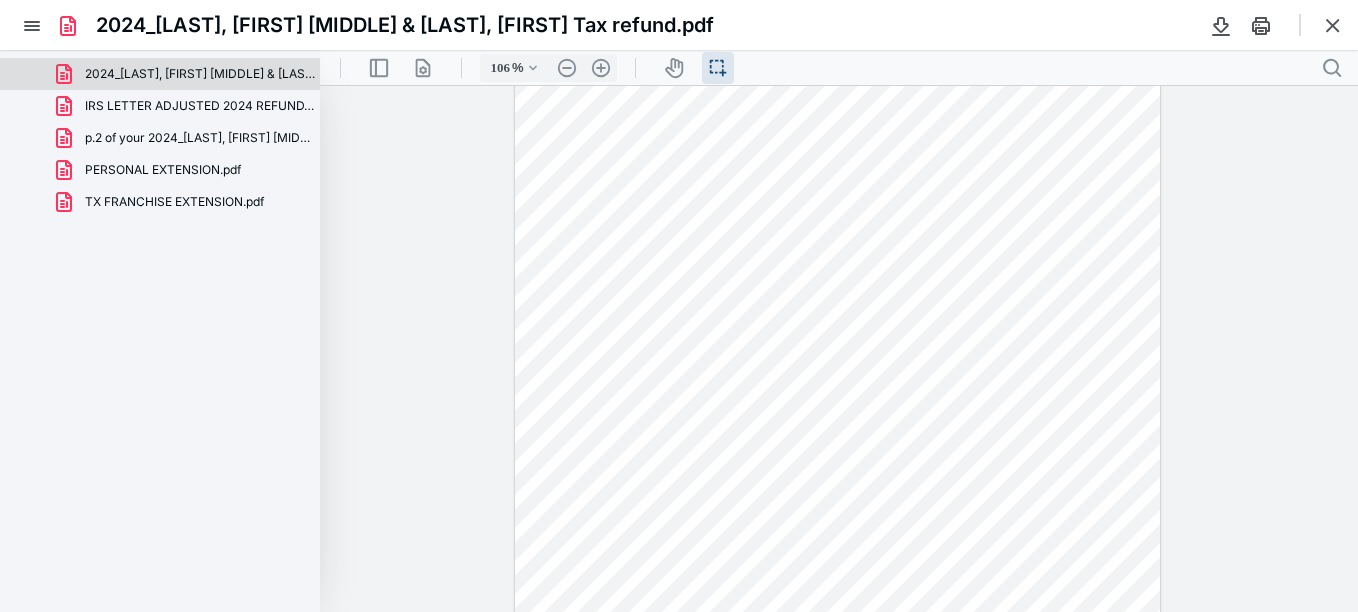 click at bounding box center [839, 349] 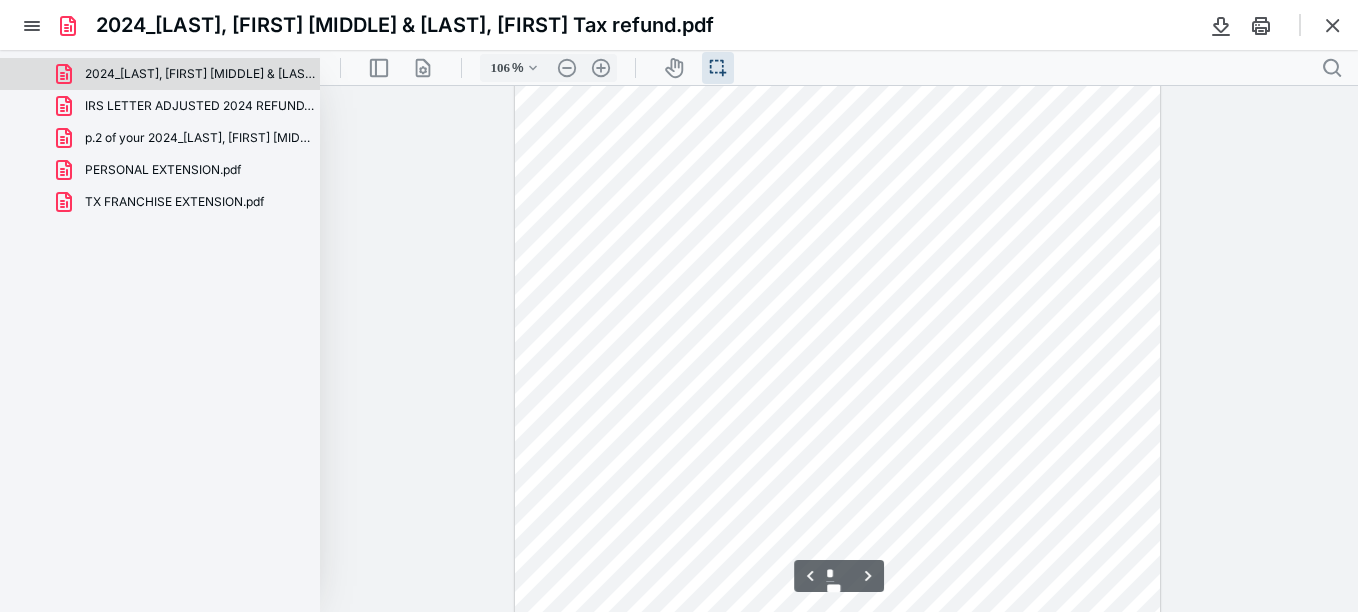 scroll, scrollTop: 1120, scrollLeft: 0, axis: vertical 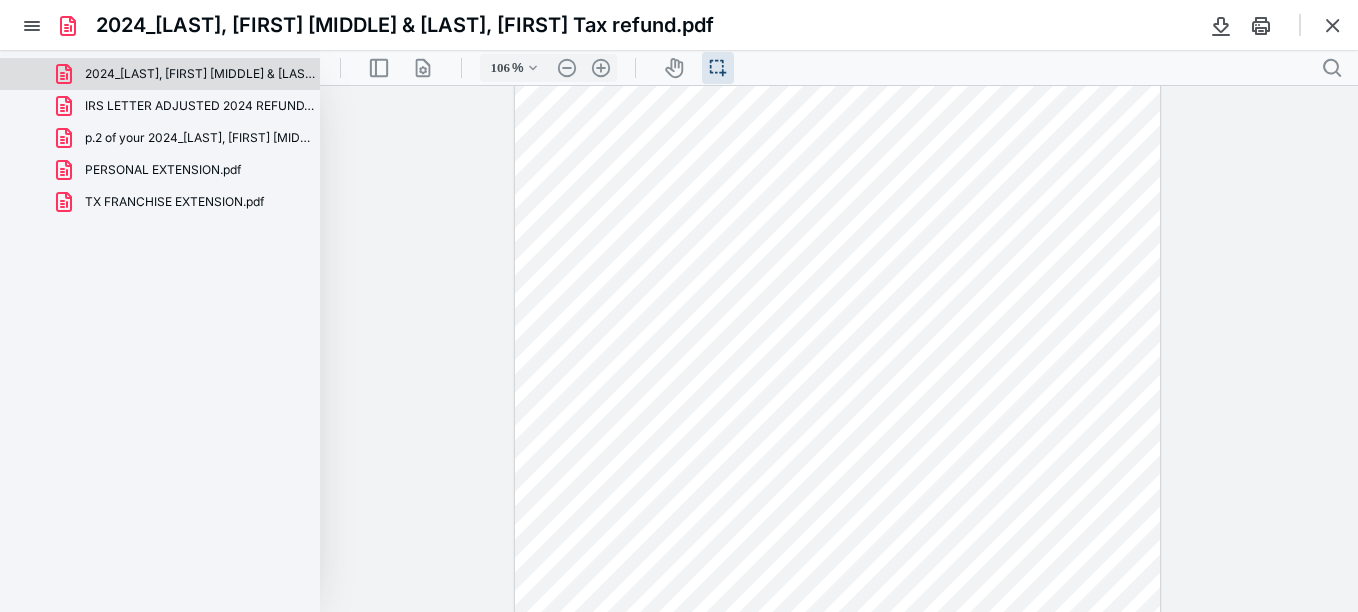 click at bounding box center (839, 349) 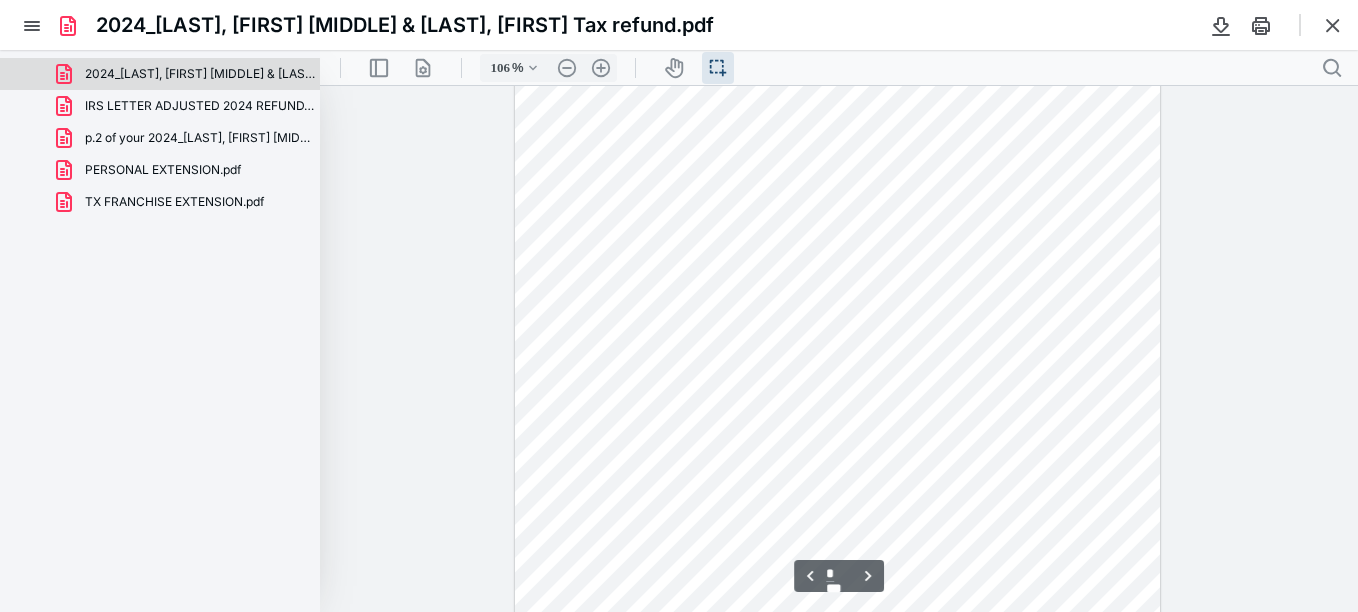 scroll, scrollTop: 1801, scrollLeft: 0, axis: vertical 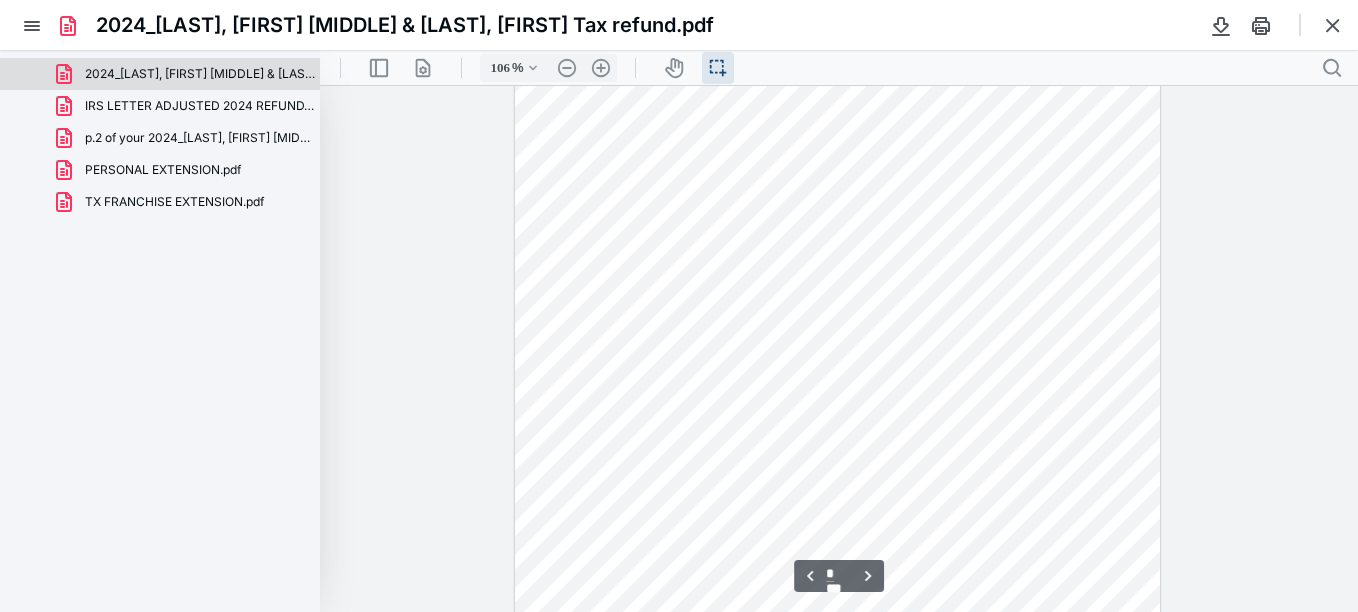 click at bounding box center (839, 349) 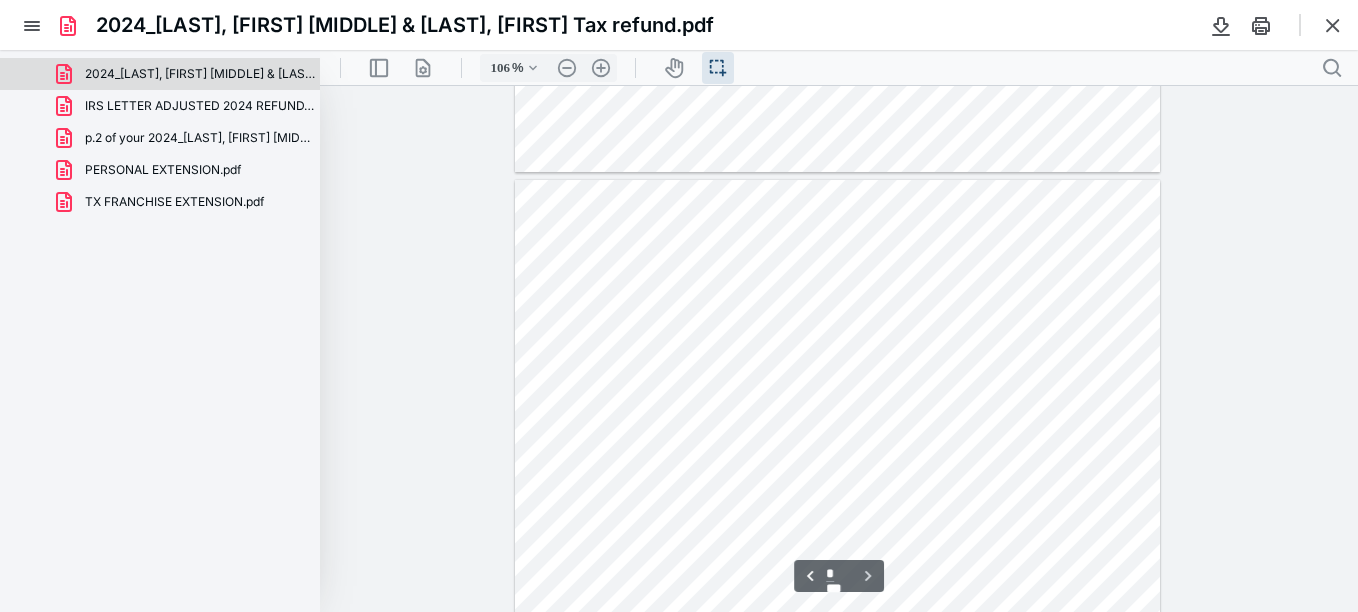 scroll, scrollTop: 2447, scrollLeft: 0, axis: vertical 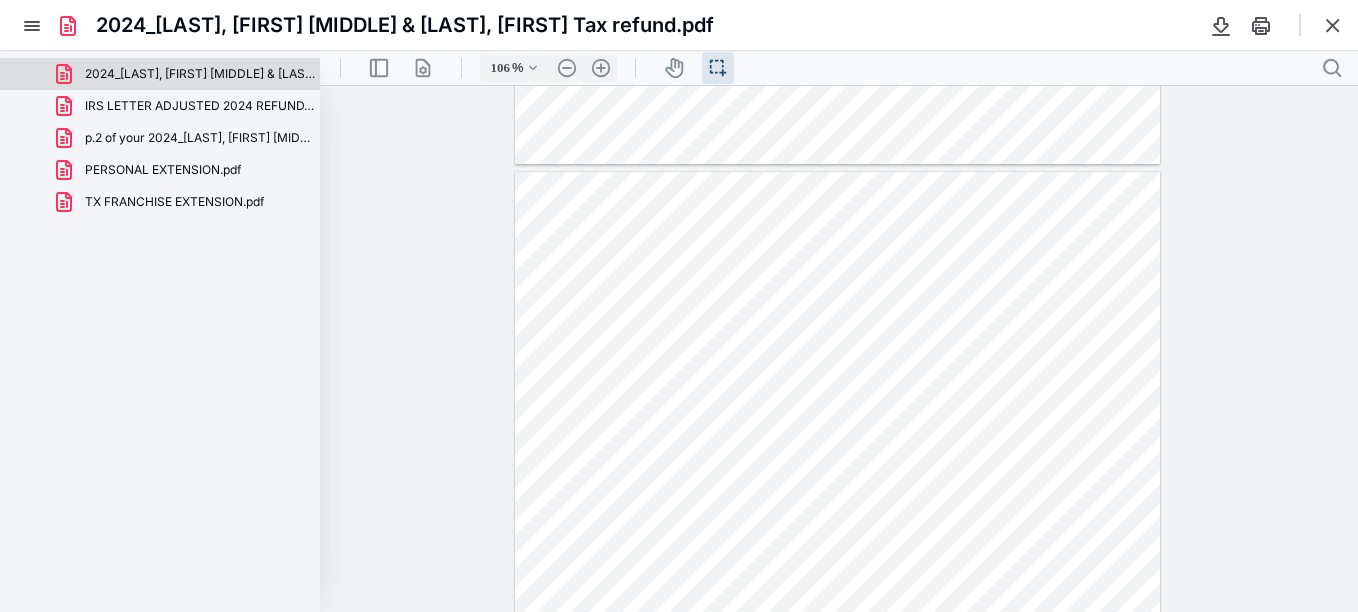 click at bounding box center [839, 349] 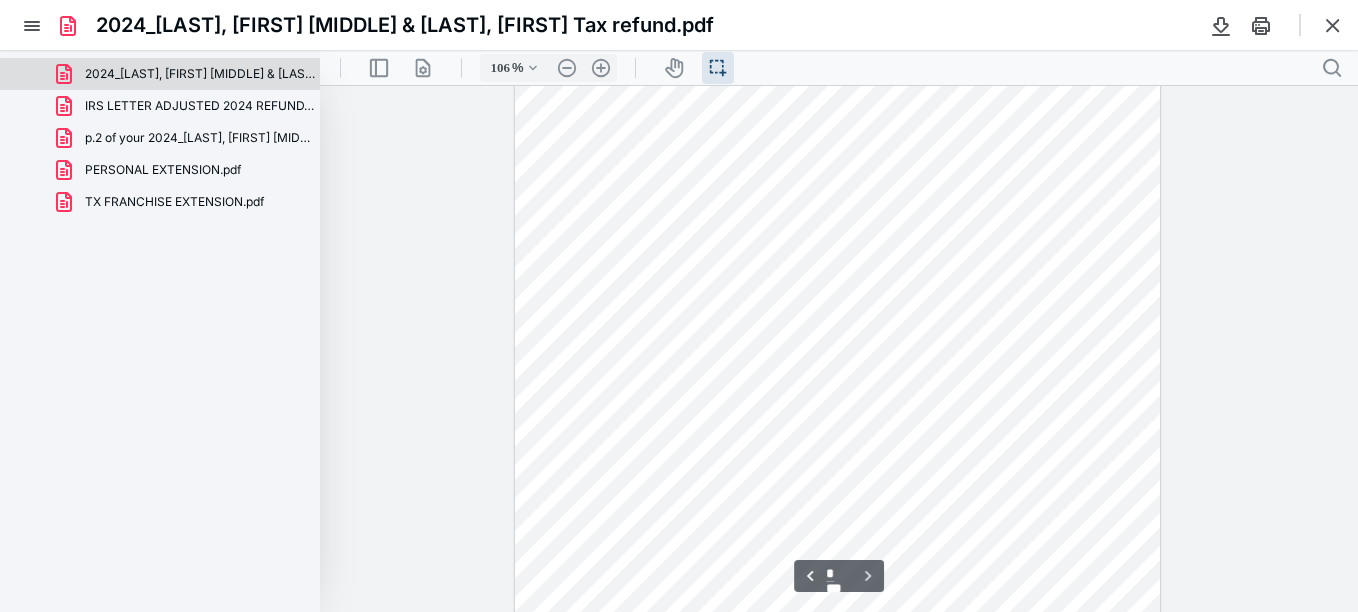 scroll, scrollTop: 2846, scrollLeft: 0, axis: vertical 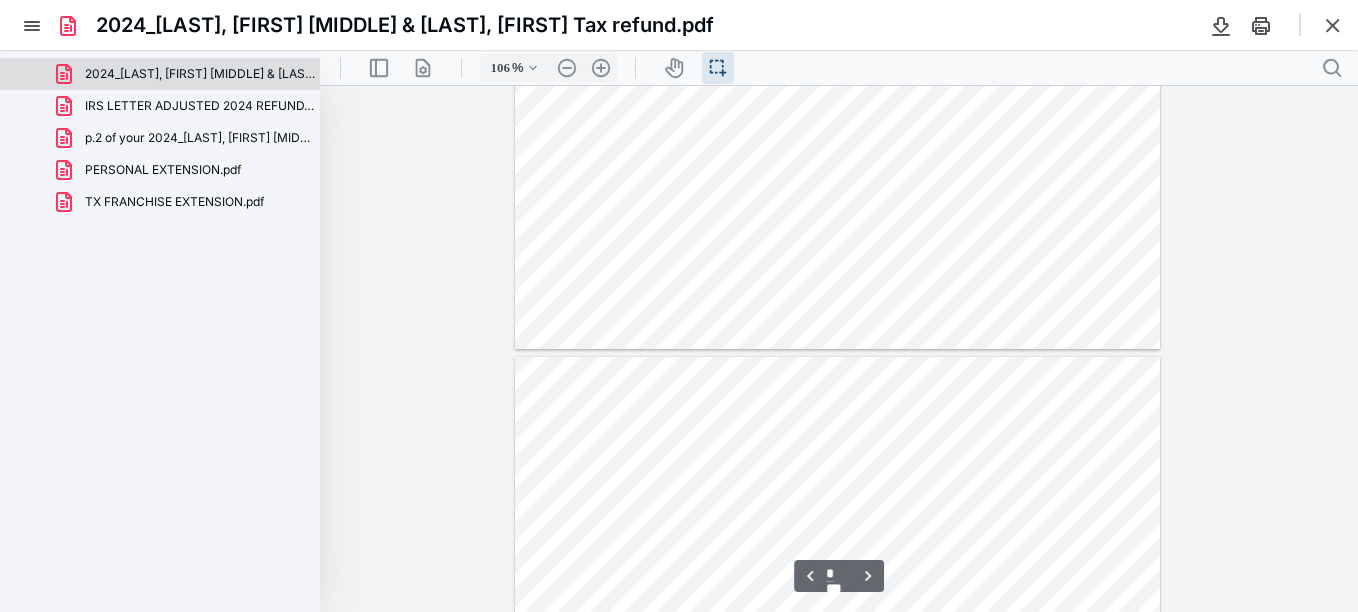 type on "*" 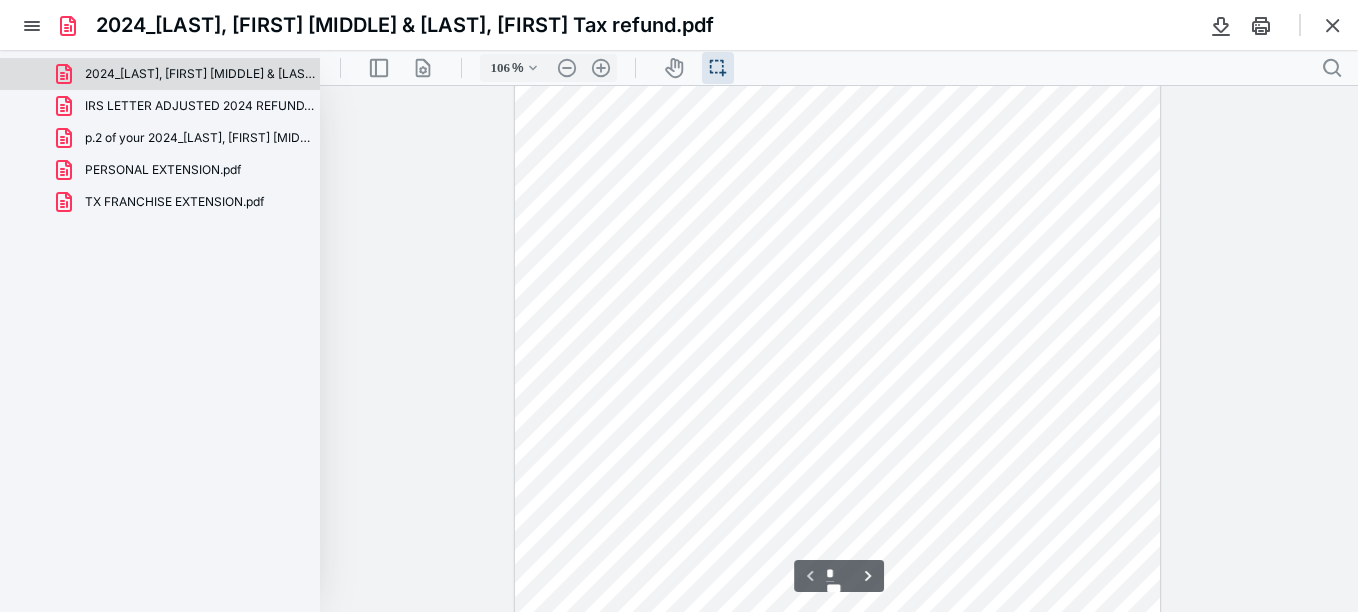 scroll, scrollTop: 0, scrollLeft: 0, axis: both 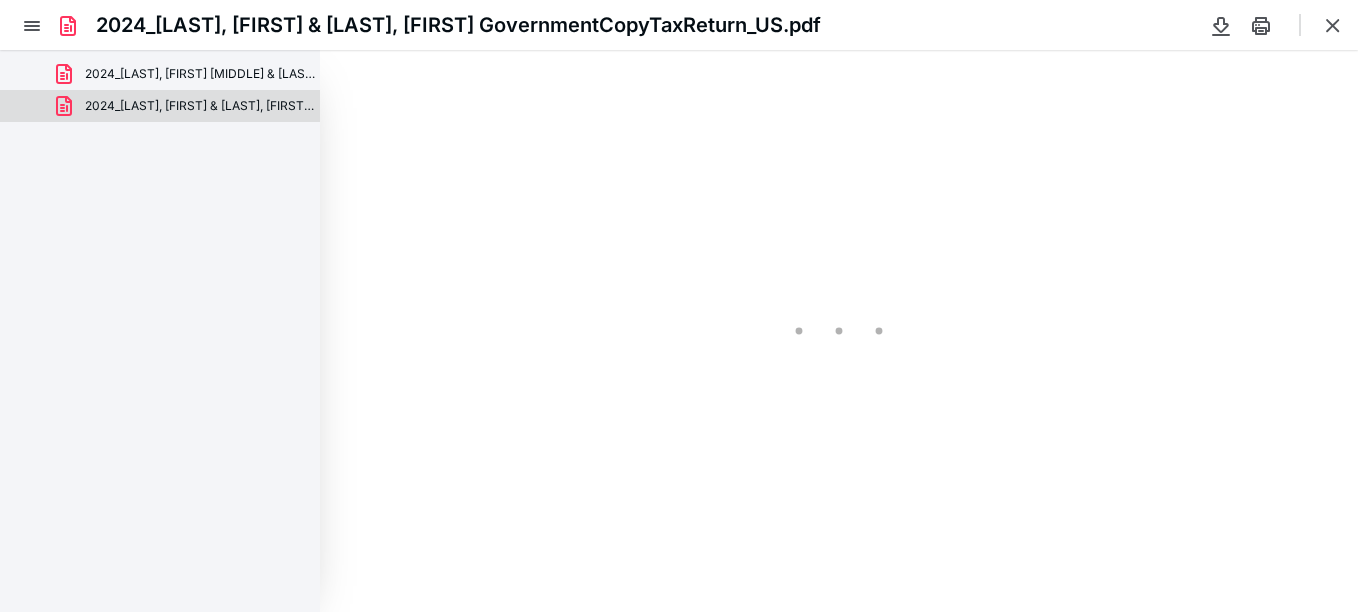 type on "66" 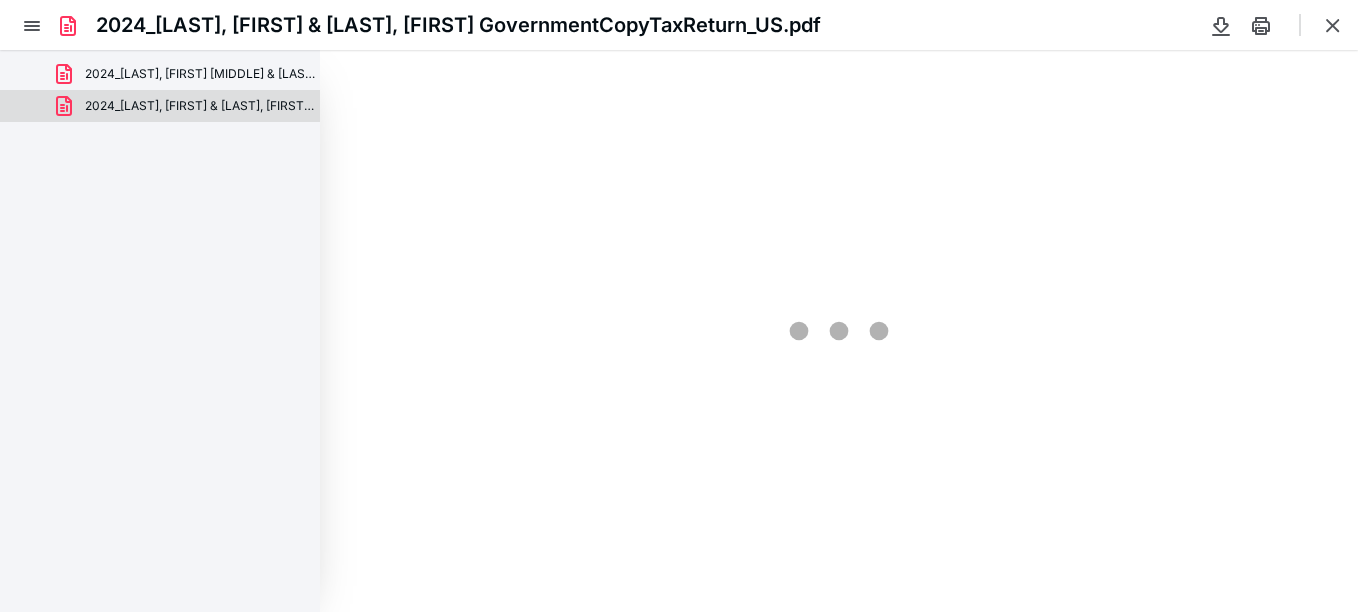 scroll, scrollTop: 39, scrollLeft: 0, axis: vertical 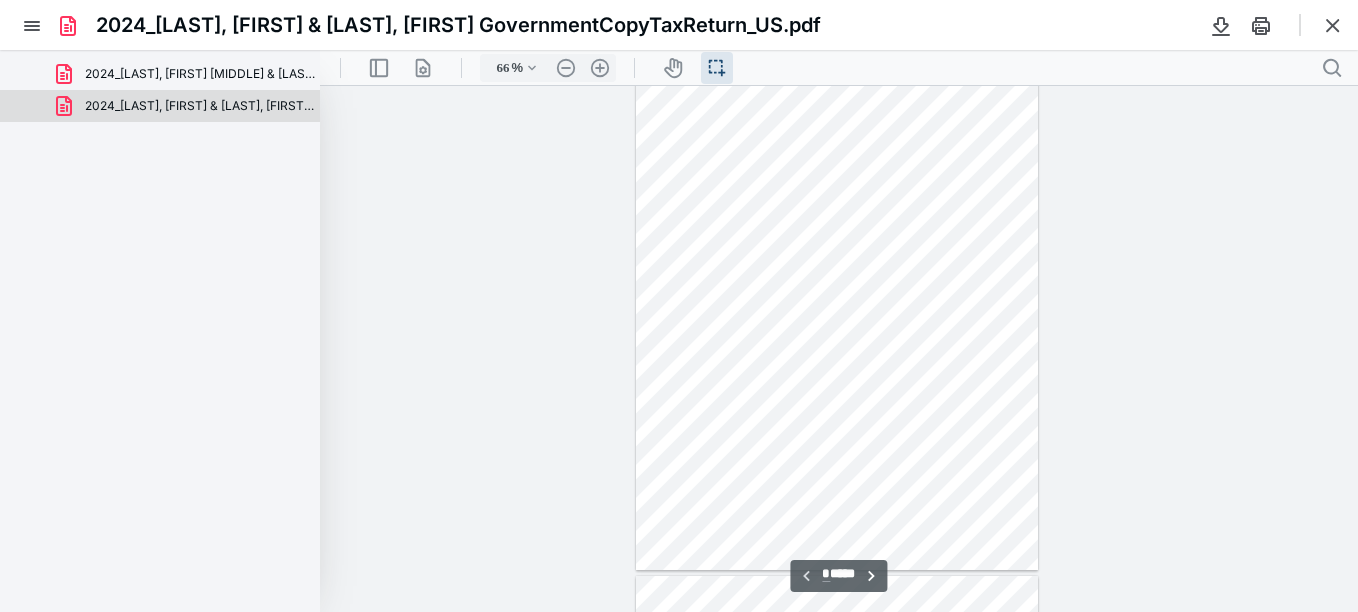 click on "*********" at bounding box center [837, 310] 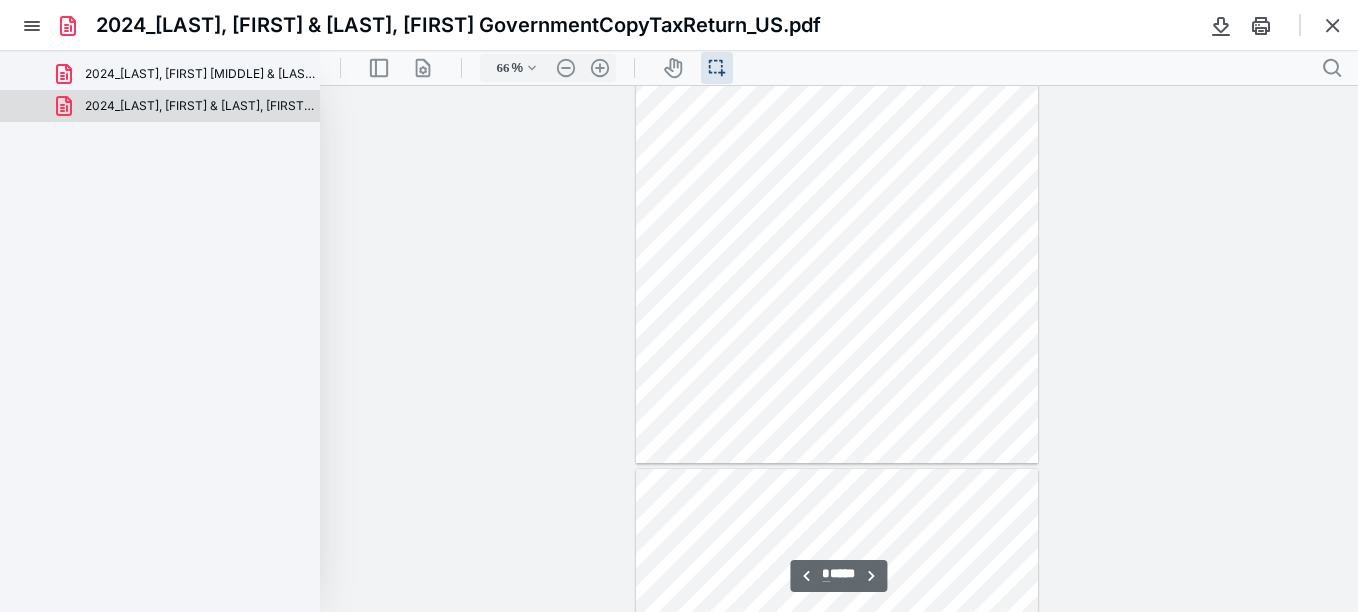 type on "*" 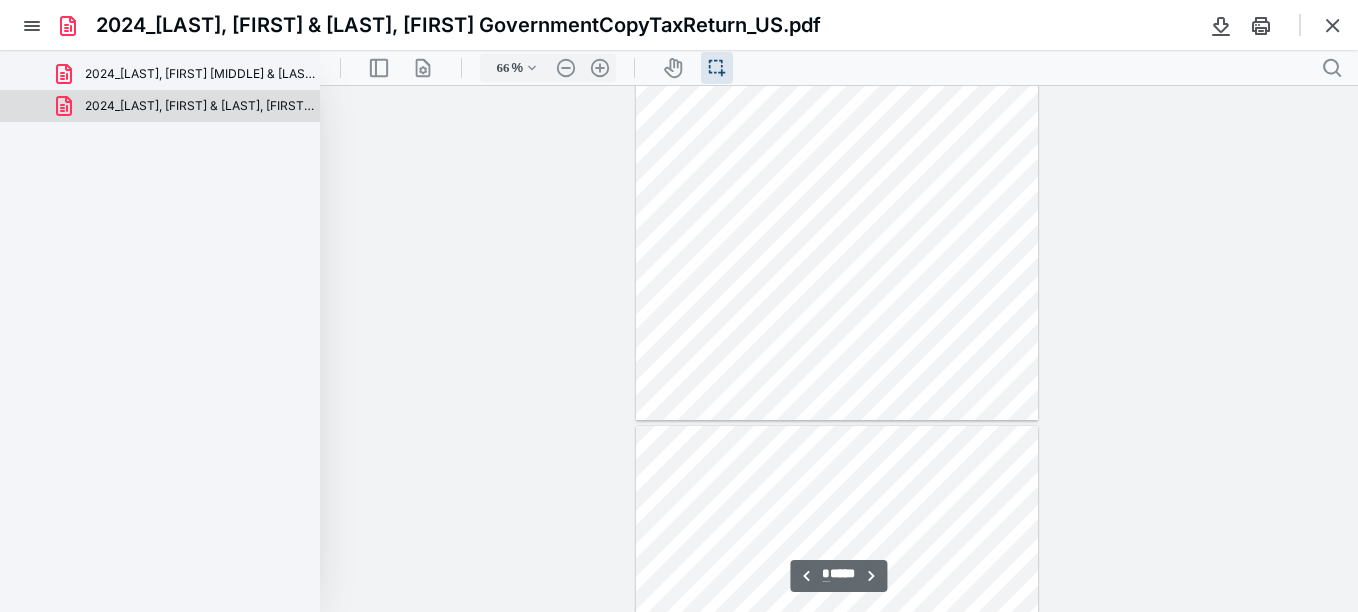 scroll, scrollTop: 3359, scrollLeft: 0, axis: vertical 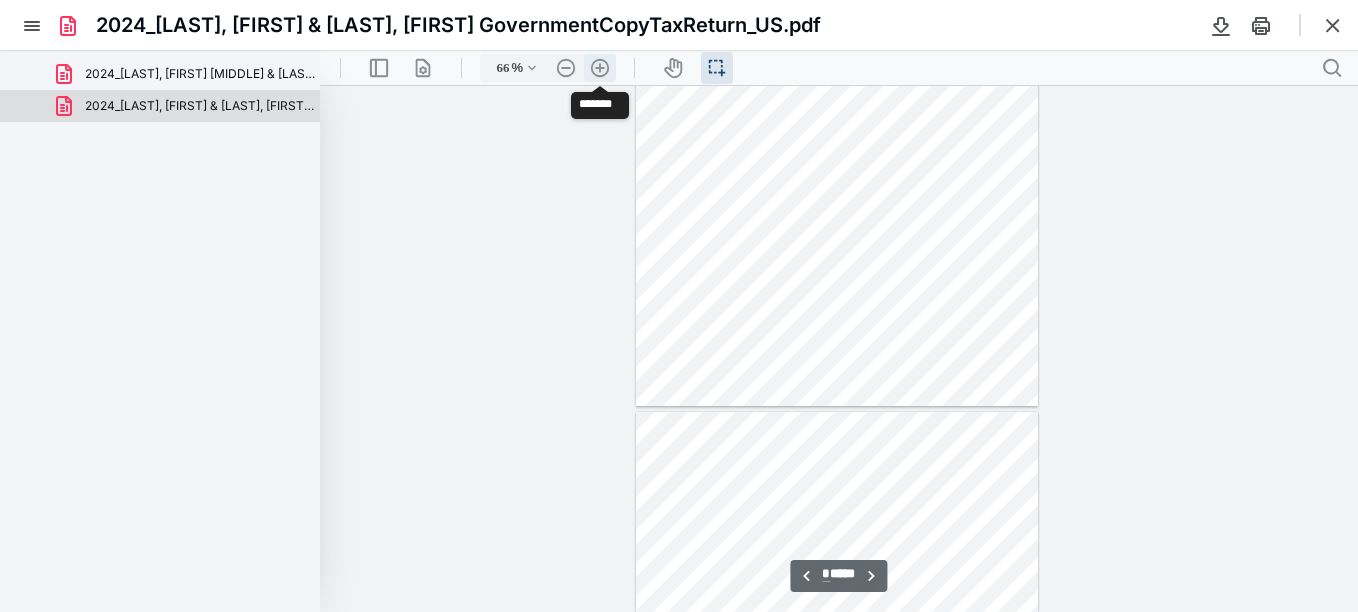 click on ".cls-1{fill:#abb0c4;} icon - header - zoom - in - line" at bounding box center (600, 68) 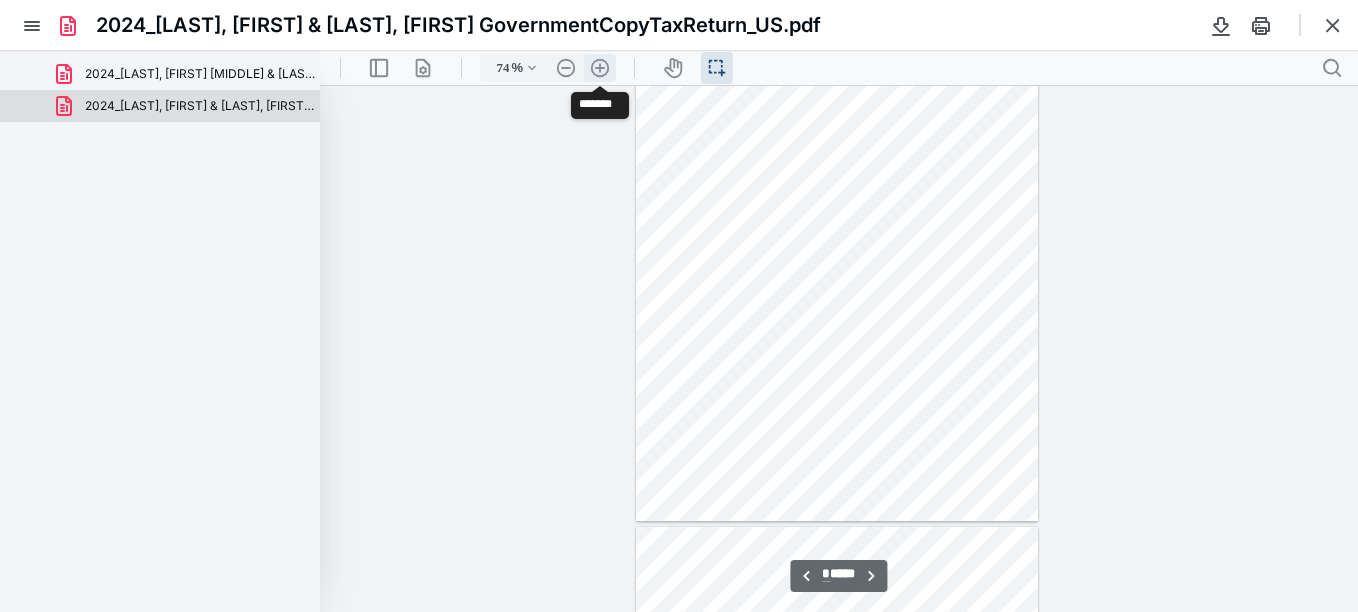 click on ".cls-1{fill:#abb0c4;} icon - header - zoom - in - line" at bounding box center (600, 68) 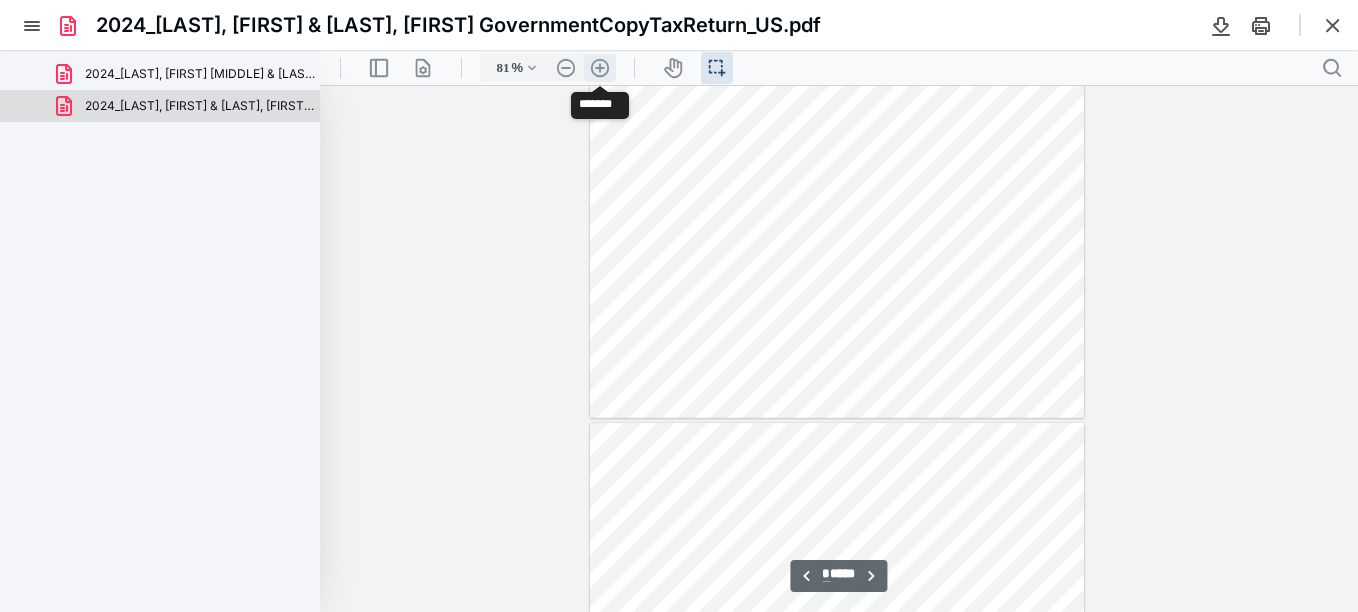 click on ".cls-1{fill:#abb0c4;} icon - header - zoom - in - line" at bounding box center [600, 68] 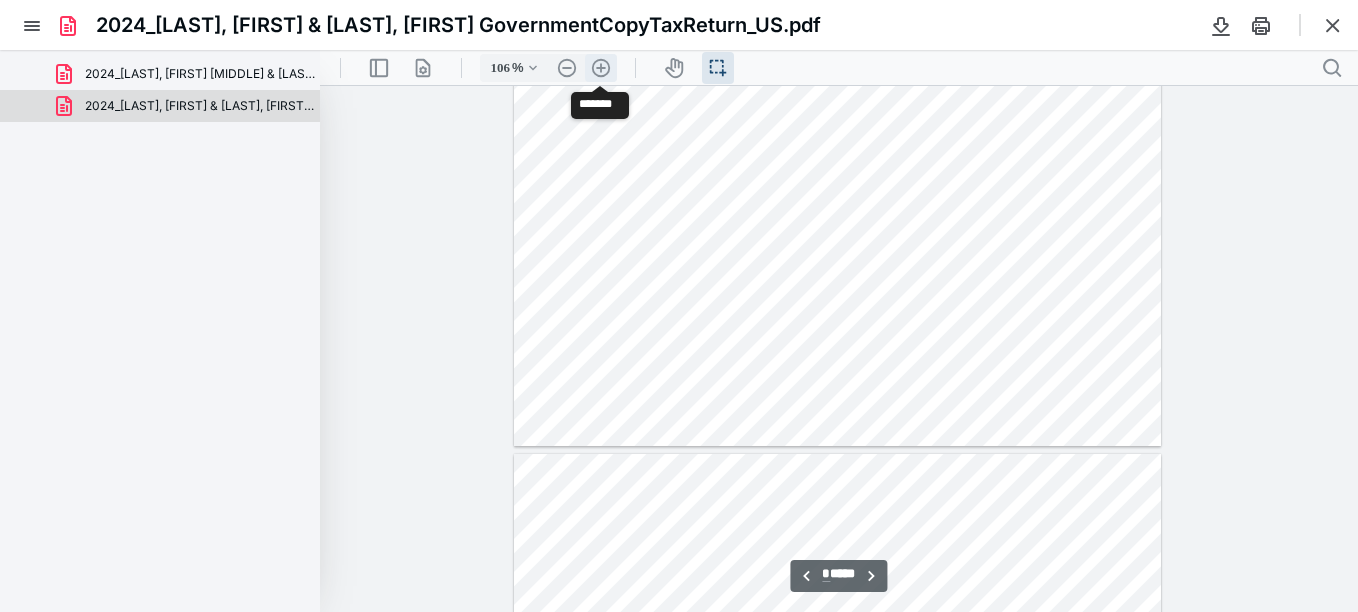 click on ".cls-1{fill:#abb0c4;} icon - header - zoom - in - line" at bounding box center (601, 68) 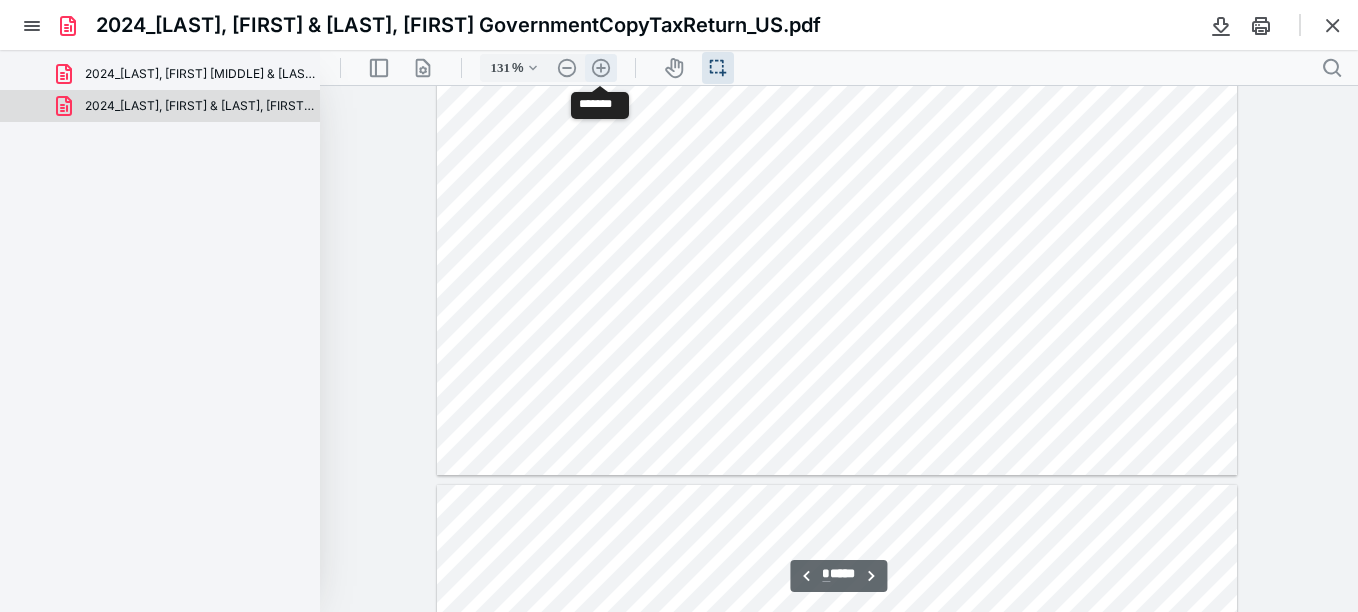 click on ".cls-1{fill:#abb0c4;} icon - header - zoom - in - line" at bounding box center [601, 68] 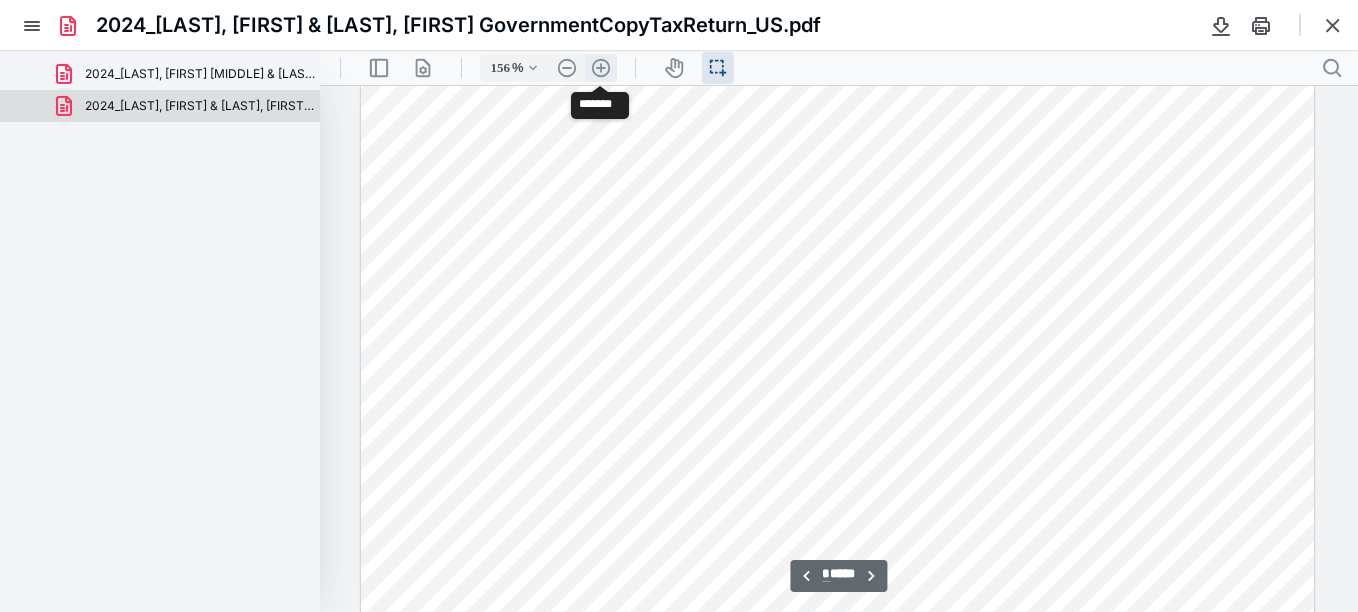 scroll, scrollTop: 8291, scrollLeft: 0, axis: vertical 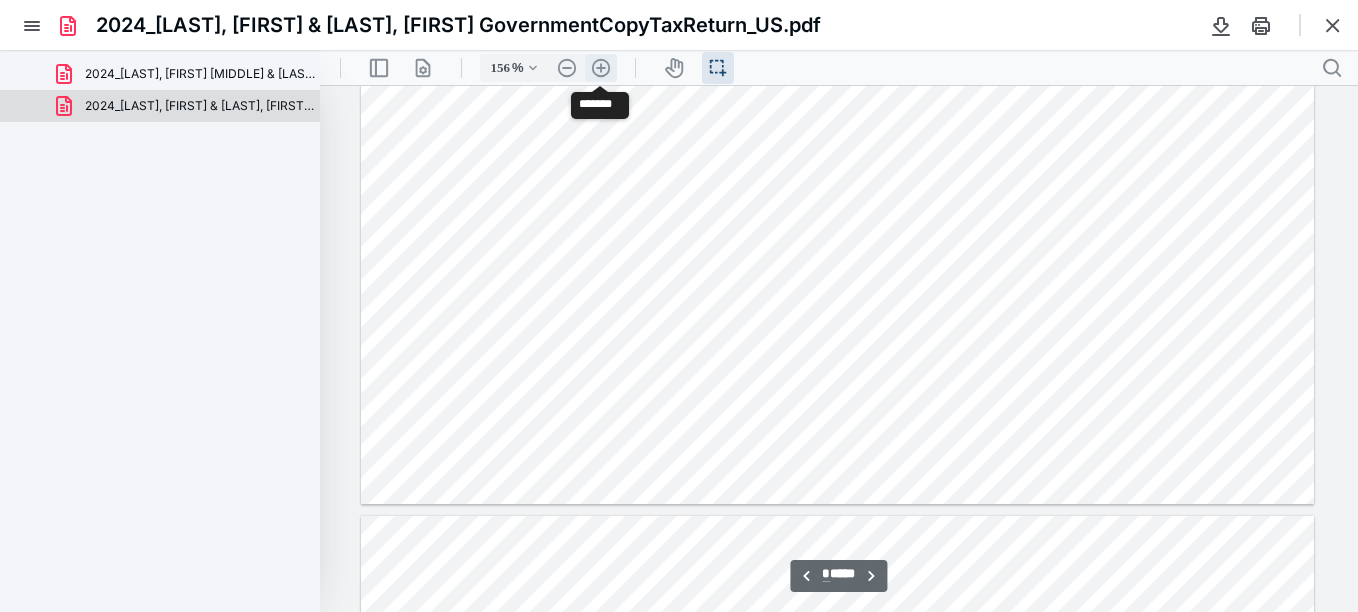type 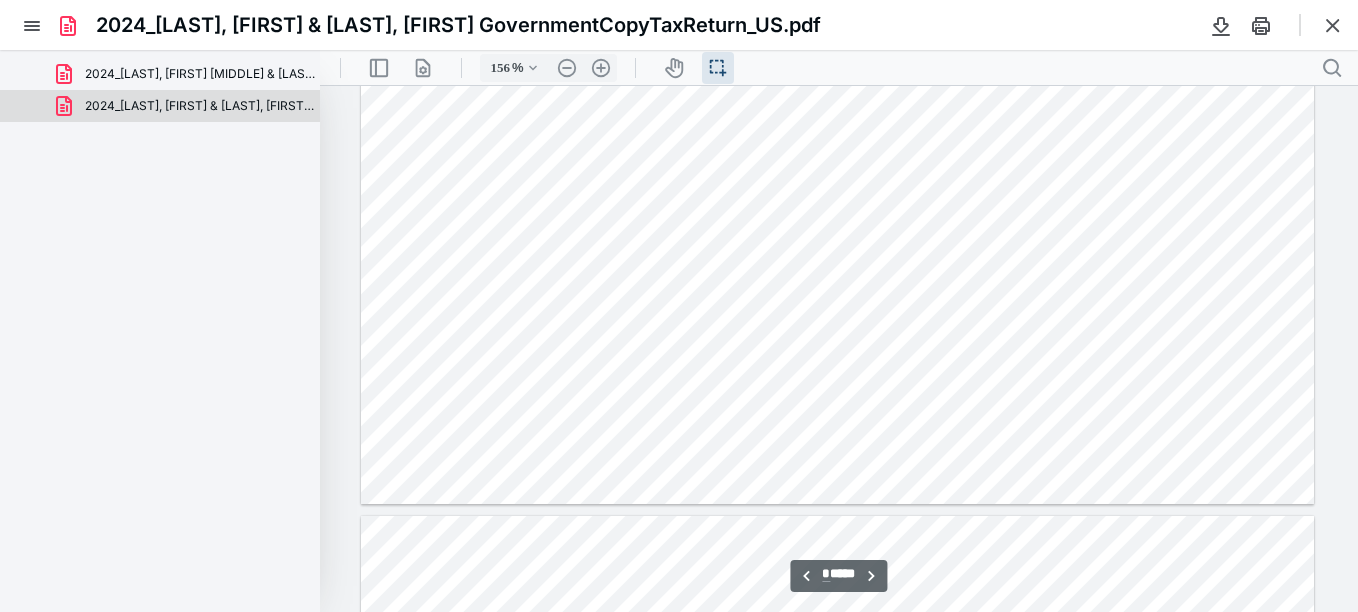 click at bounding box center [837, -112] 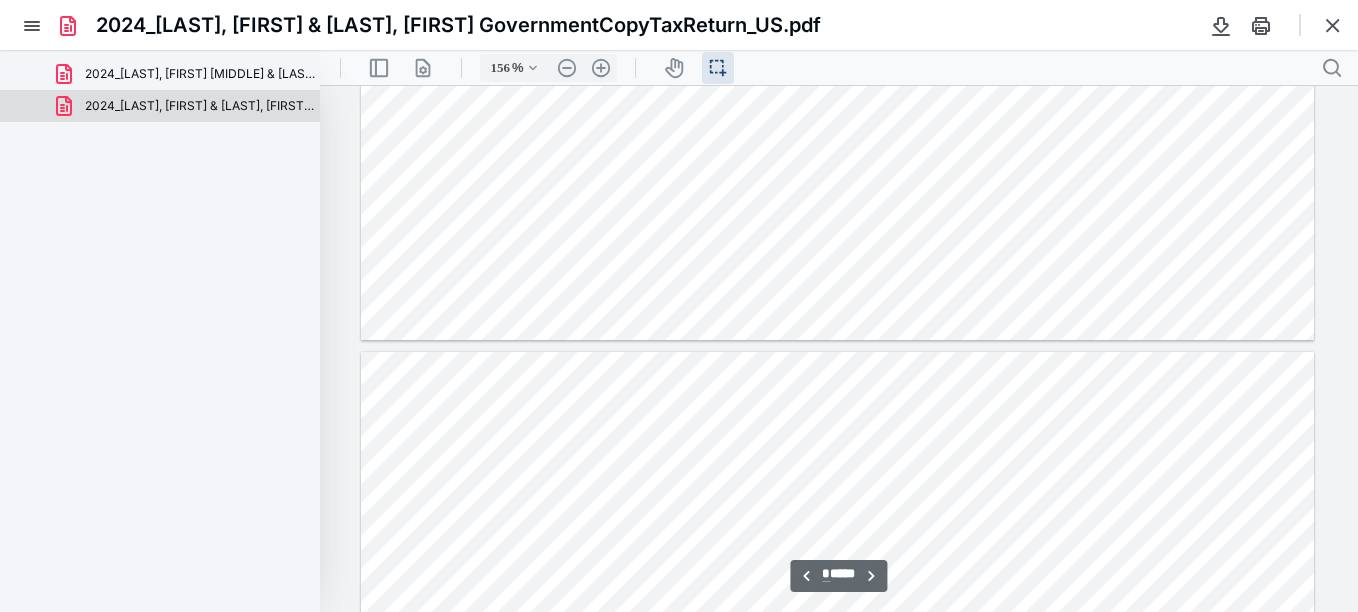 type on "*" 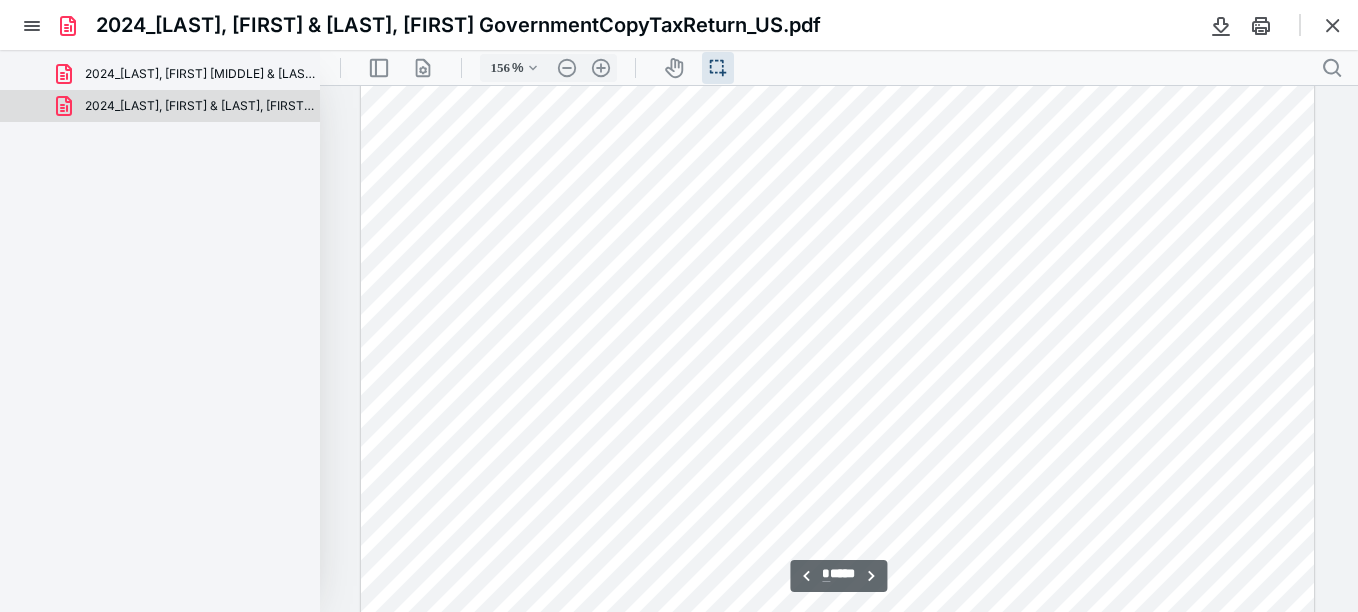 scroll, scrollTop: 10211, scrollLeft: 0, axis: vertical 